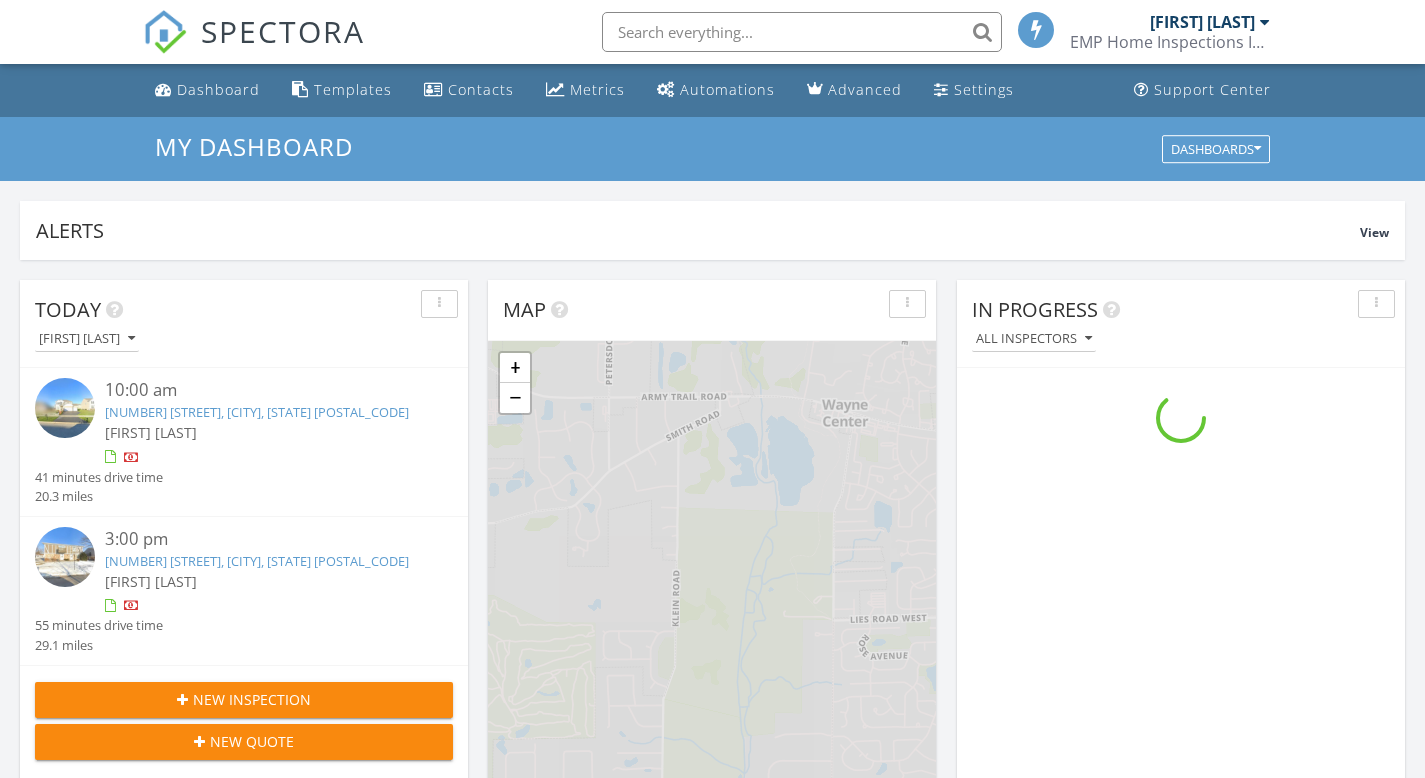 scroll, scrollTop: 472, scrollLeft: 0, axis: vertical 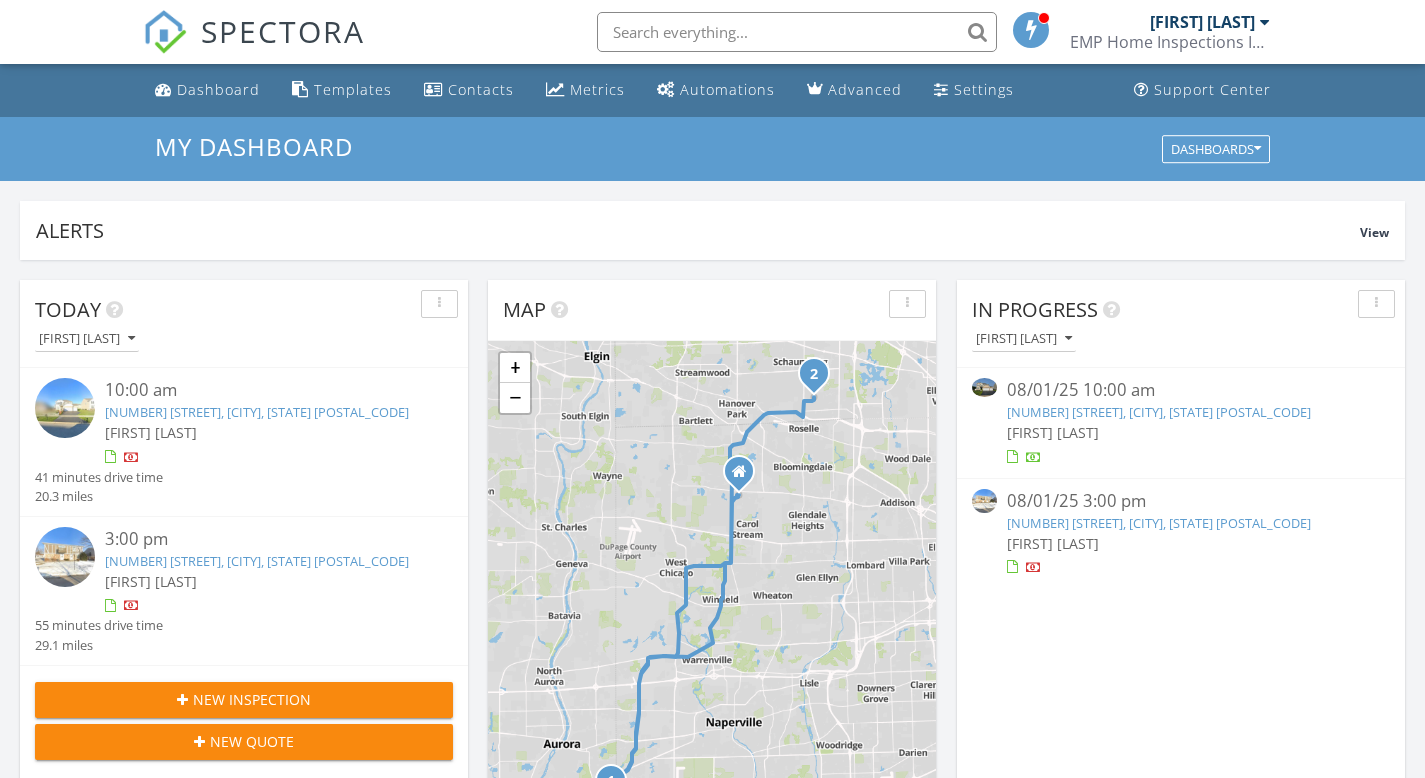 click on "SPECTORA" at bounding box center (283, 31) 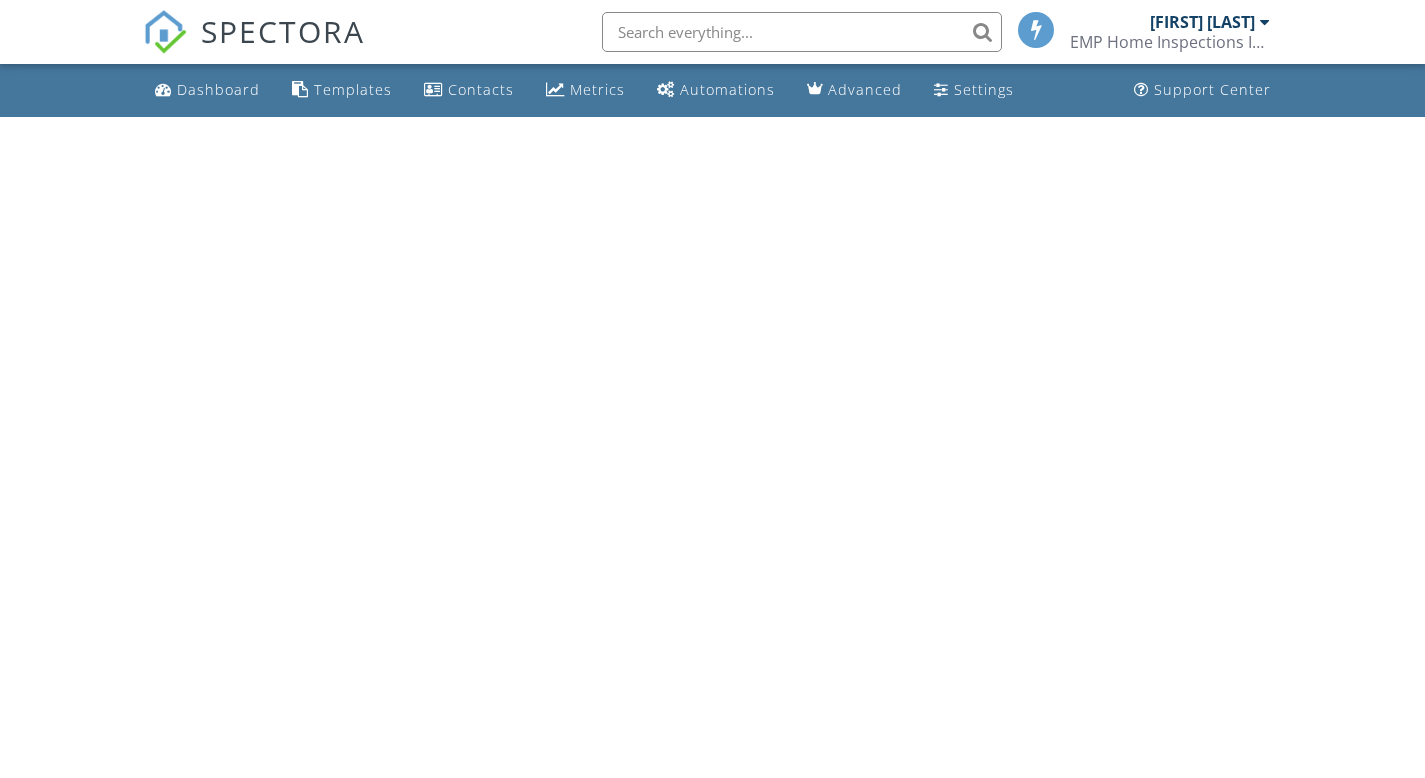 scroll, scrollTop: 0, scrollLeft: 0, axis: both 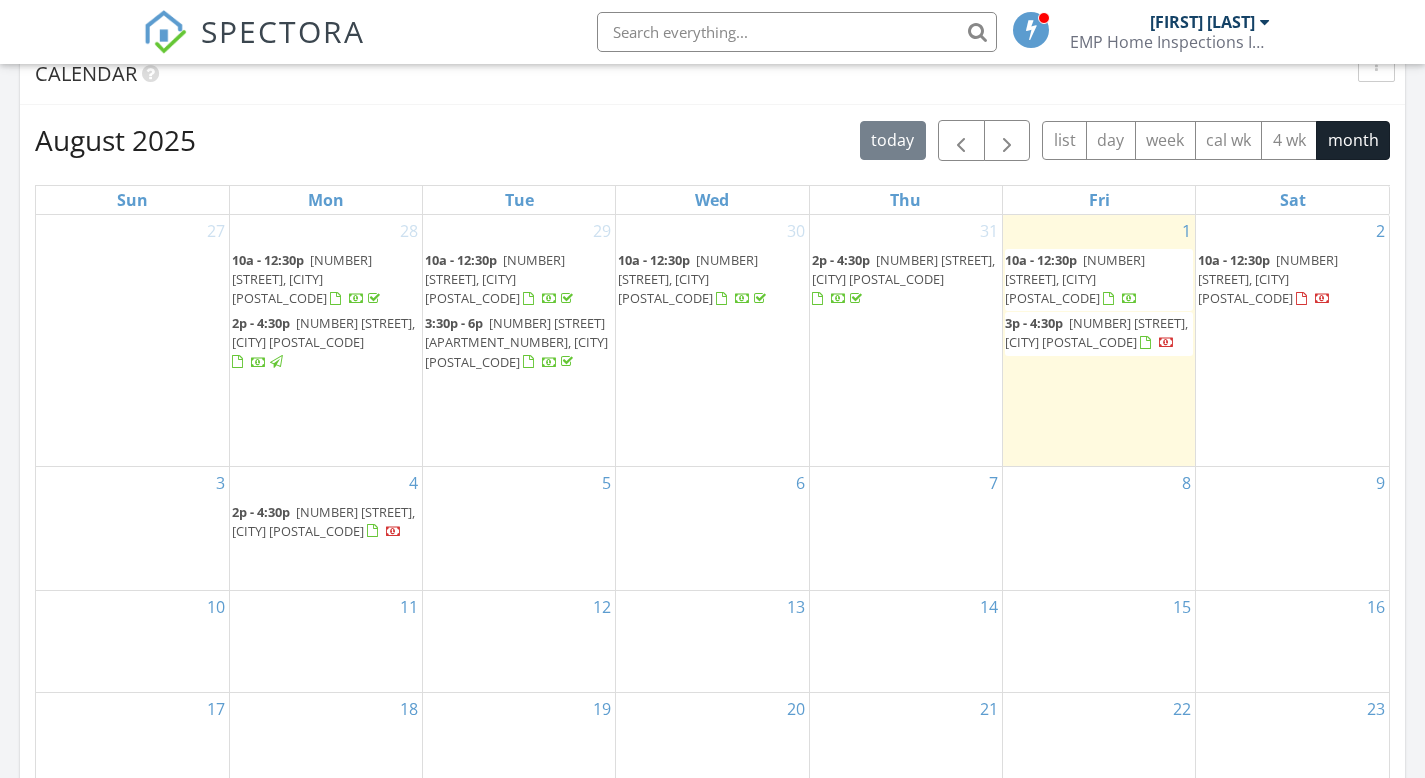click on "SPECTORA" at bounding box center (283, 31) 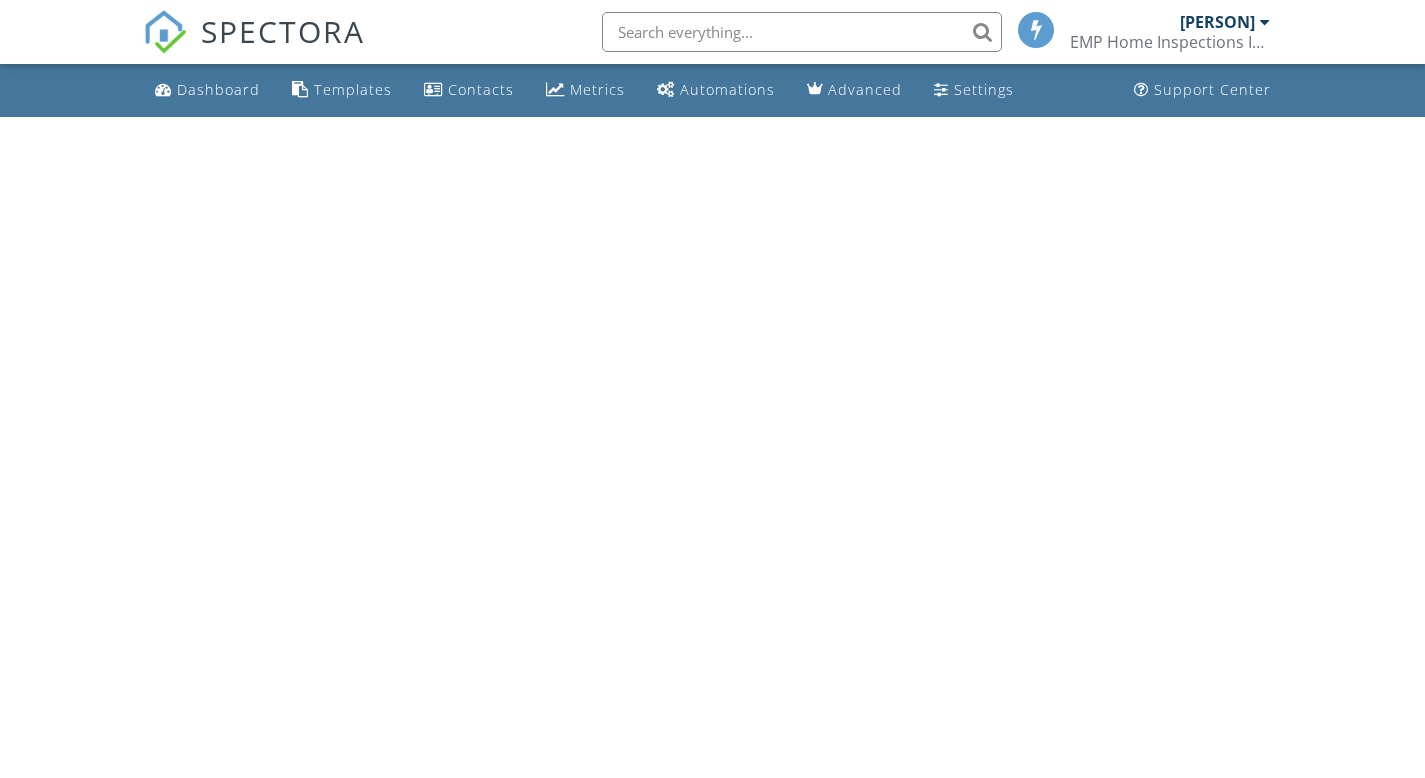 scroll, scrollTop: 0, scrollLeft: 0, axis: both 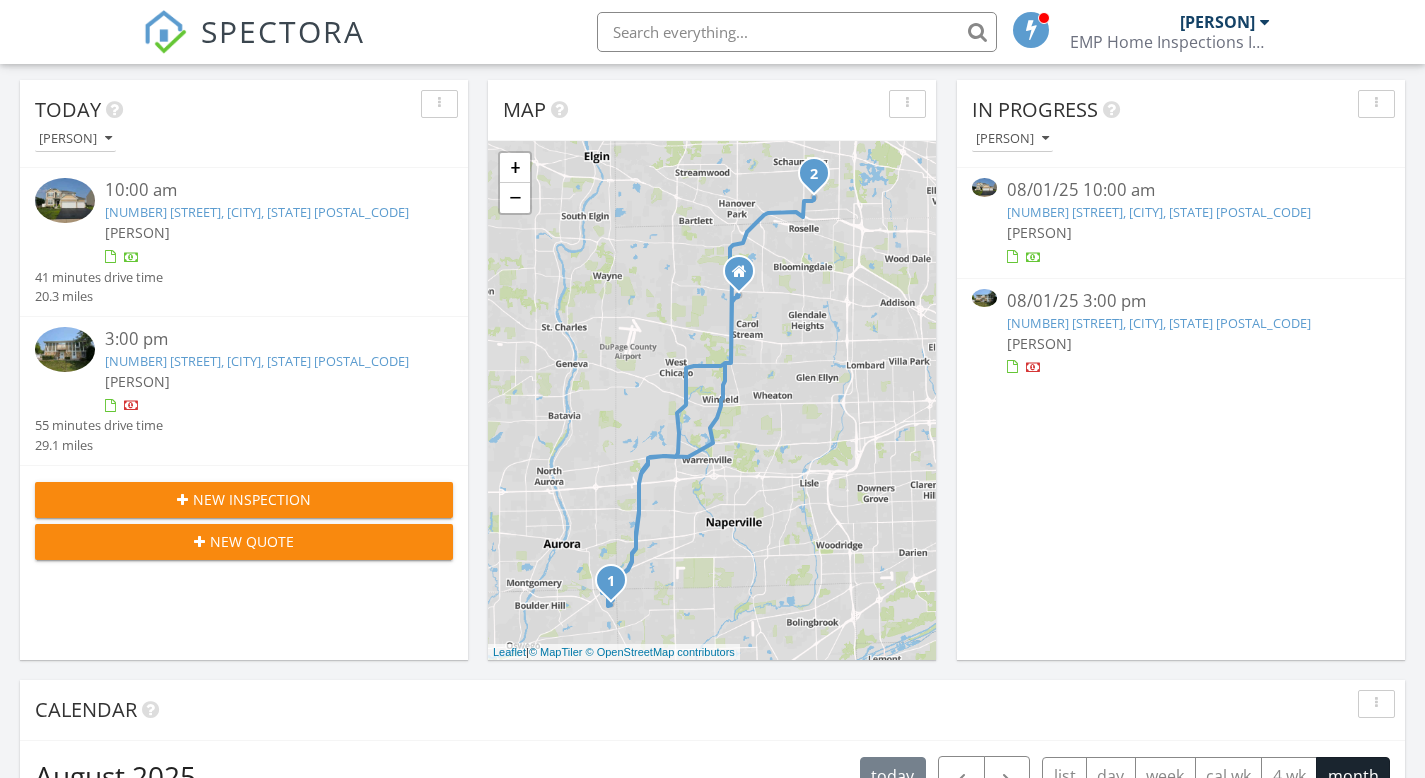 click on "[NUMBER] [STREET], [CITY], [STATE] [POSTAL_CODE]" at bounding box center (257, 361) 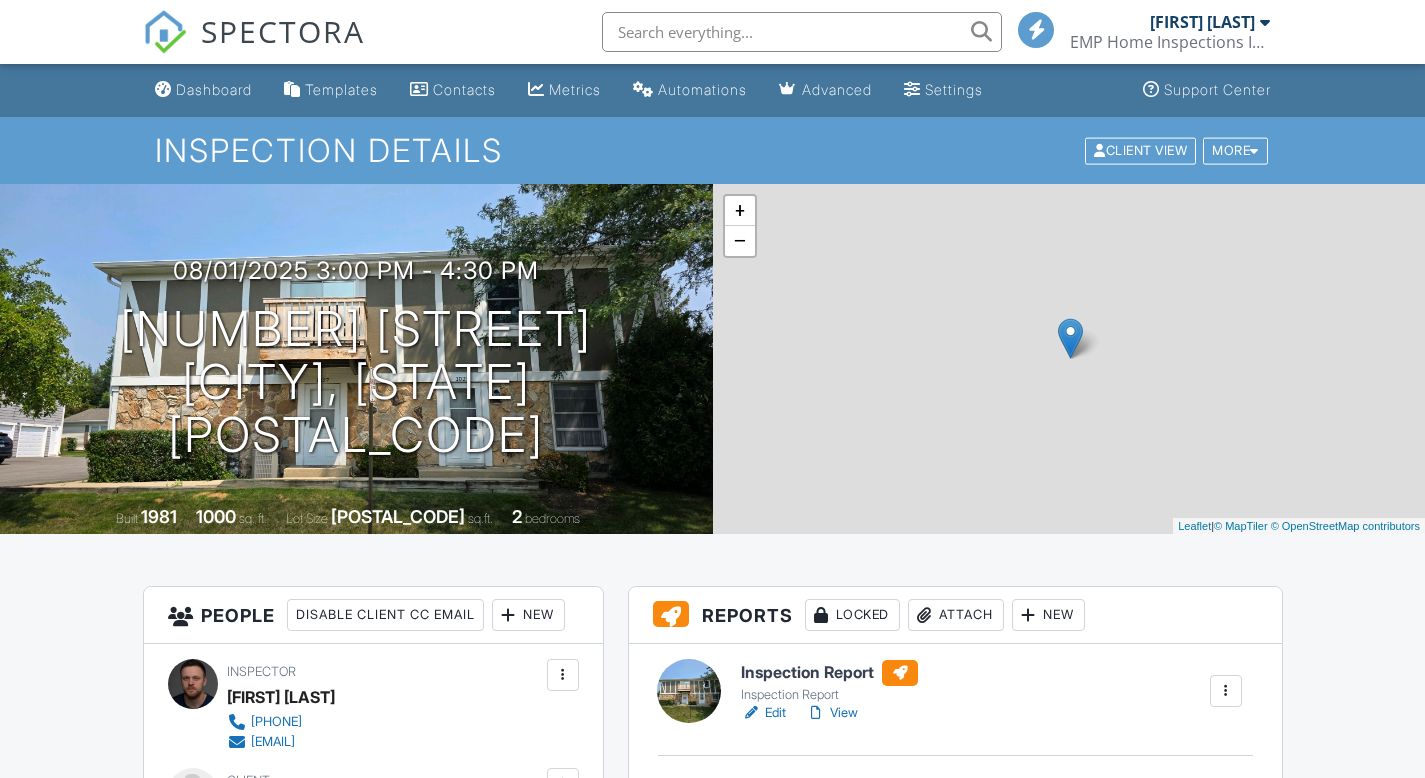 scroll, scrollTop: 0, scrollLeft: 0, axis: both 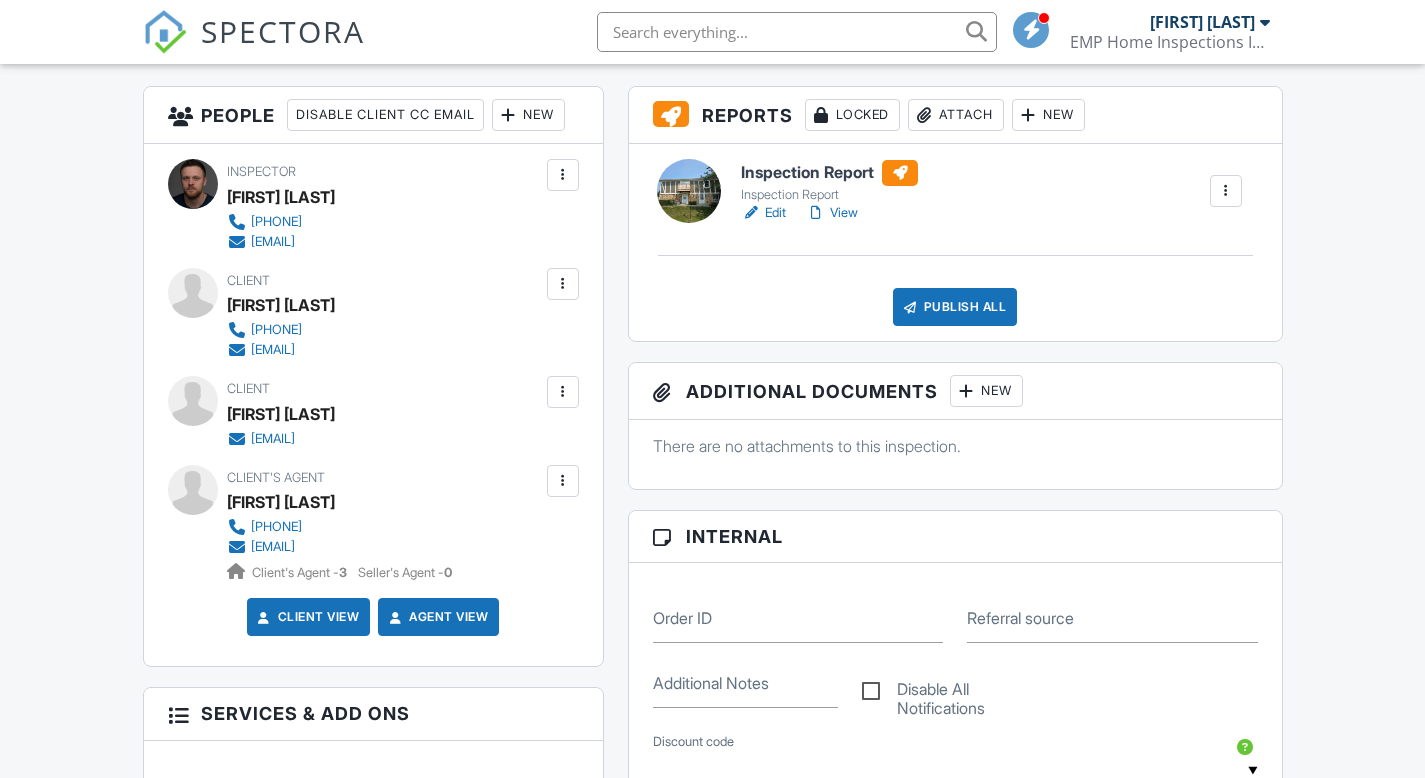 click on "Edit" at bounding box center [763, 213] 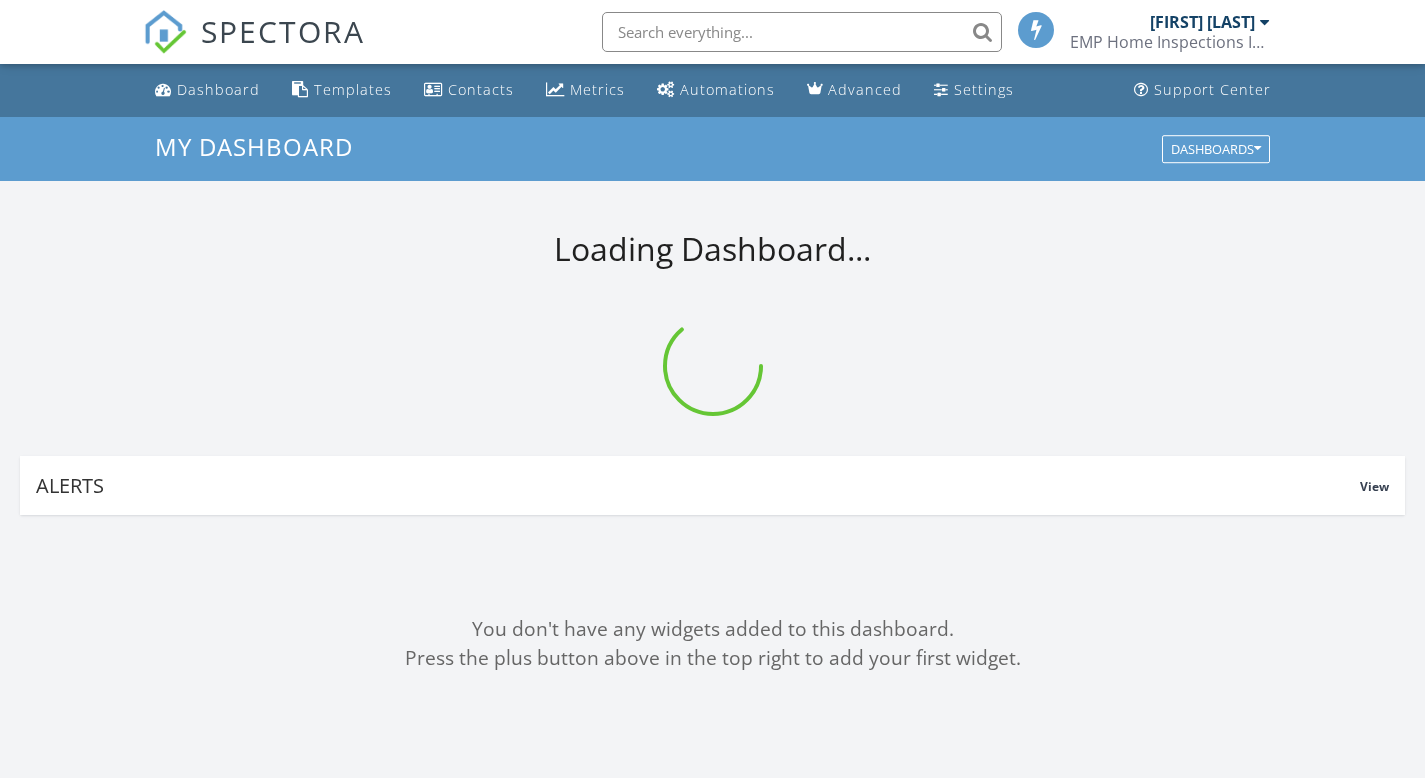 scroll, scrollTop: 0, scrollLeft: 0, axis: both 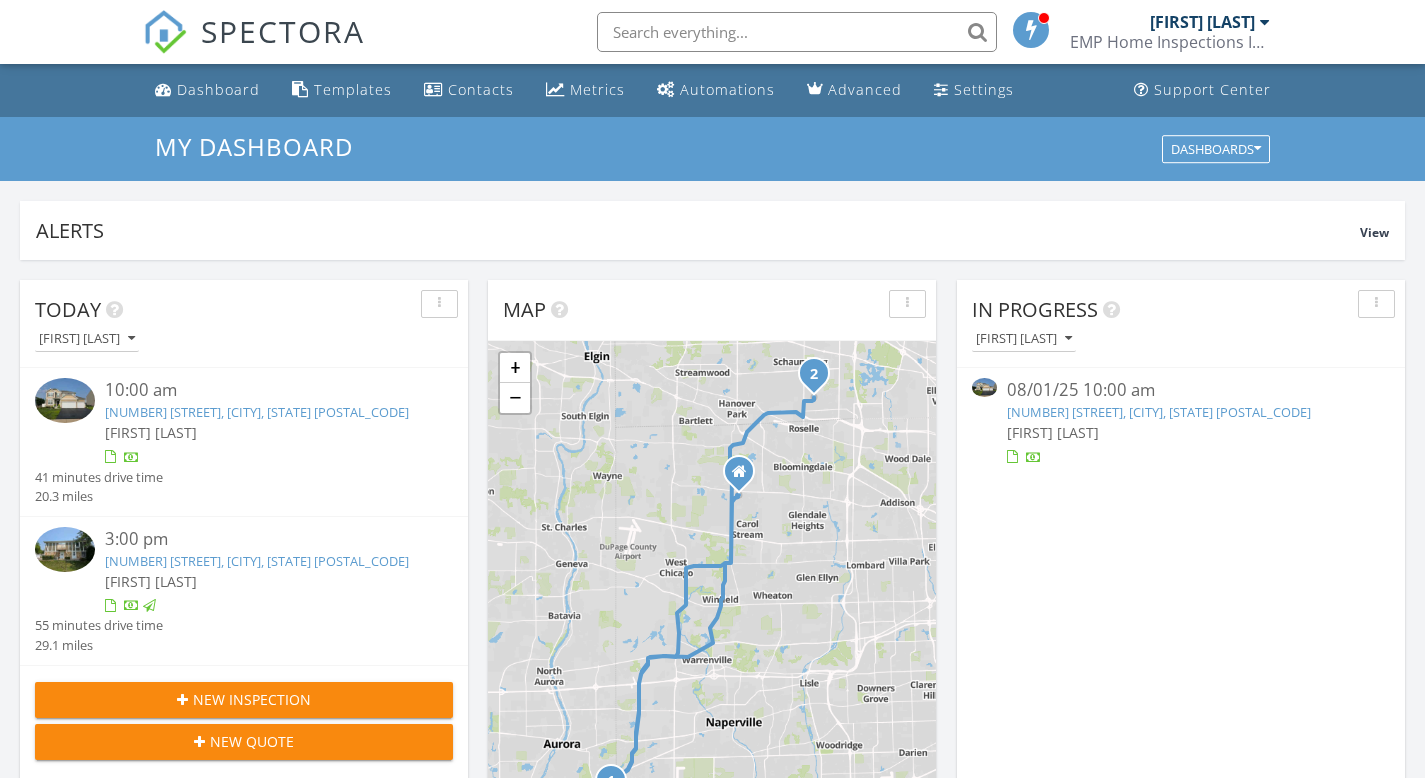 click on "SPECTORA" at bounding box center [283, 31] 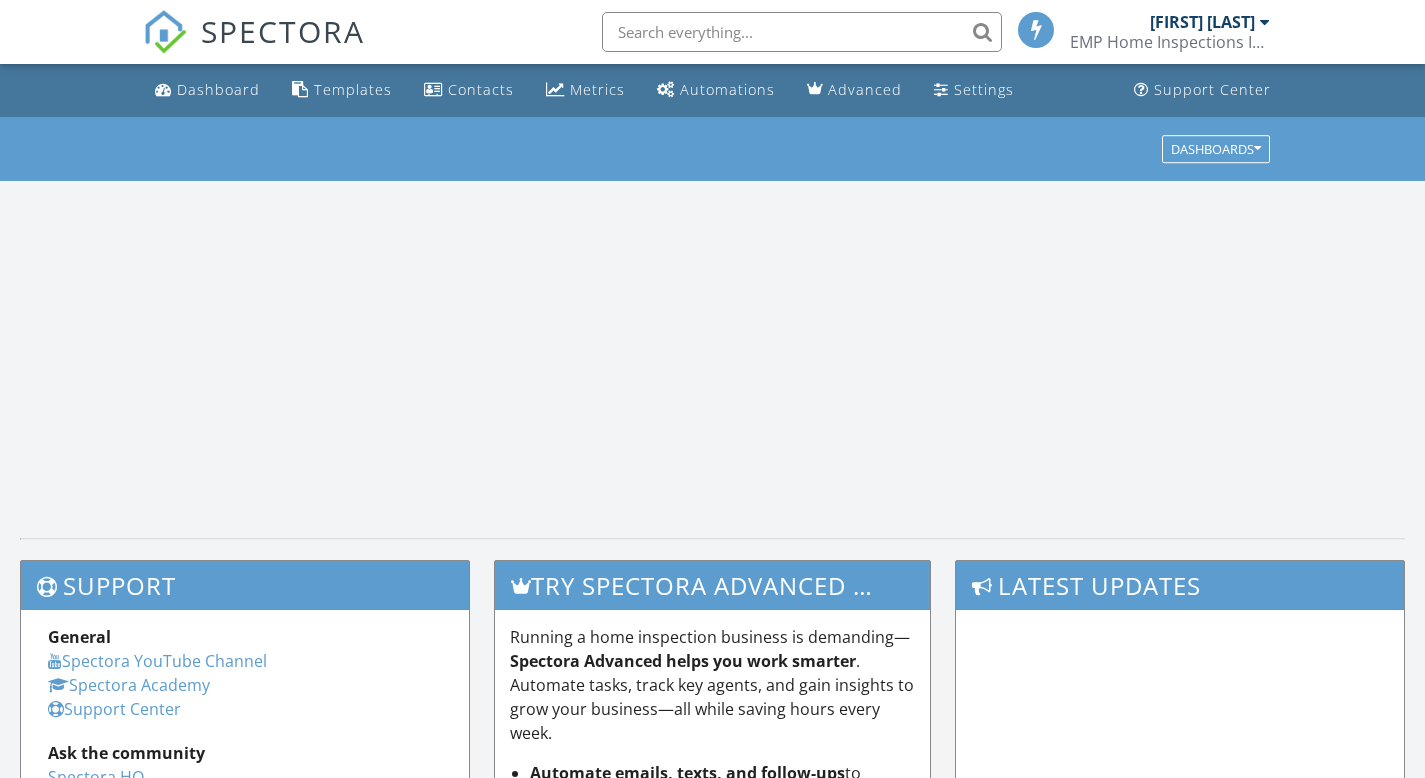 scroll, scrollTop: 0, scrollLeft: 0, axis: both 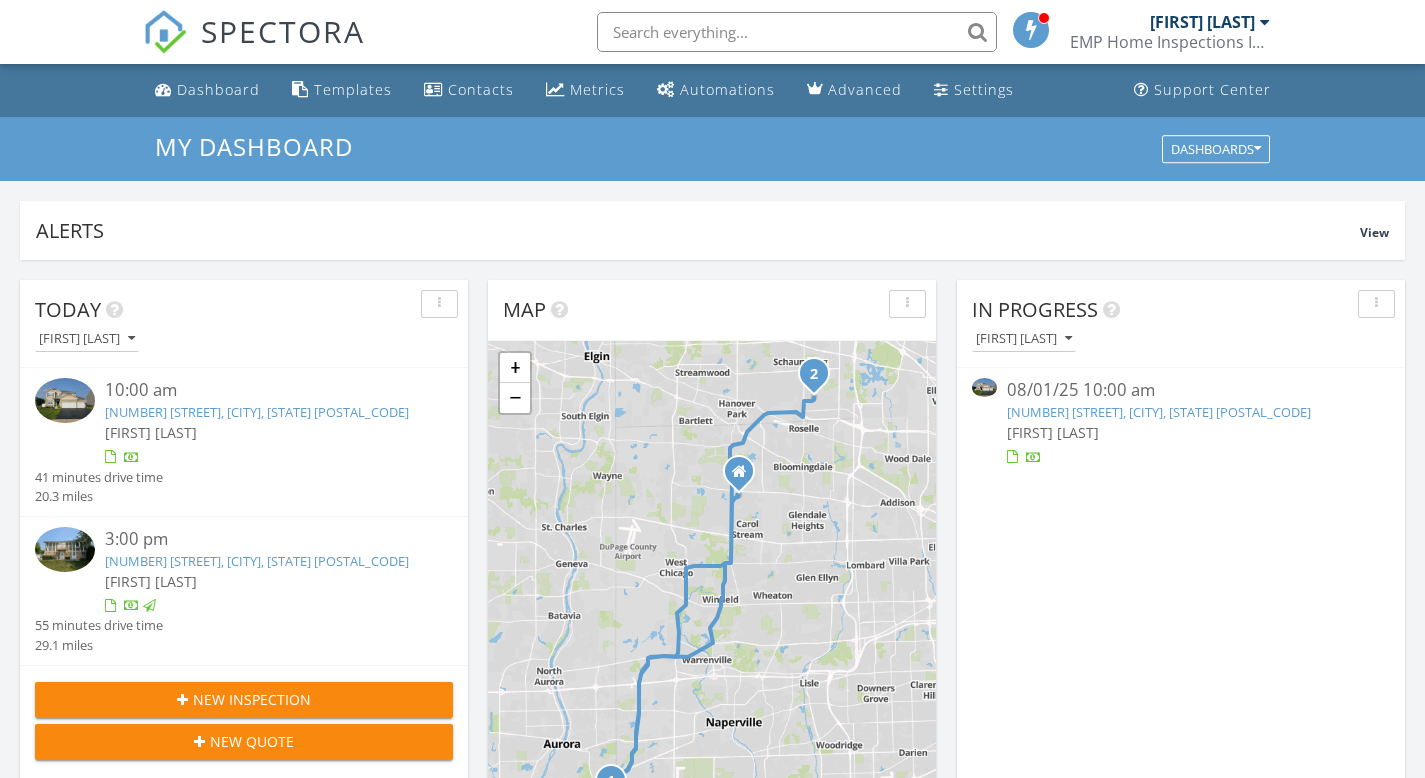 click on "SPECTORA" at bounding box center (283, 31) 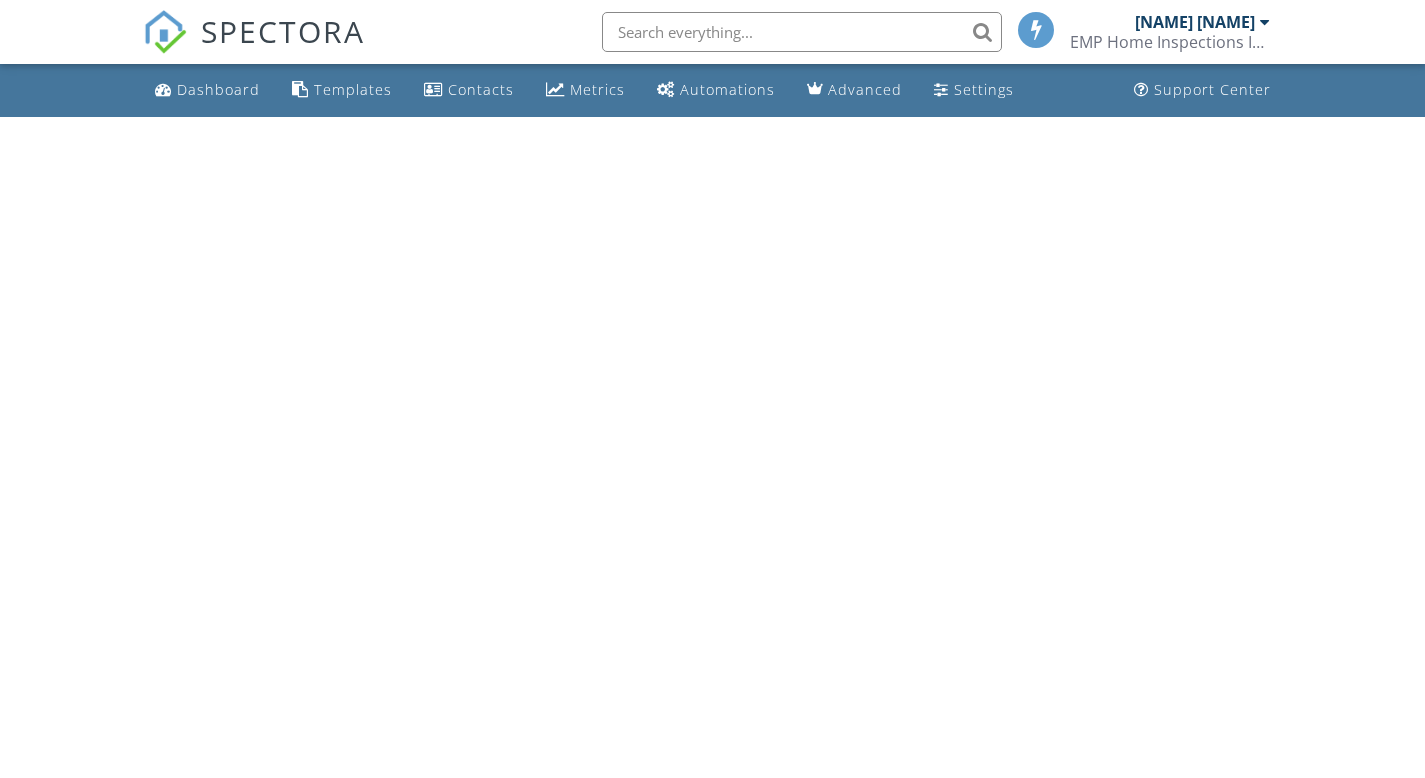 scroll, scrollTop: 0, scrollLeft: 0, axis: both 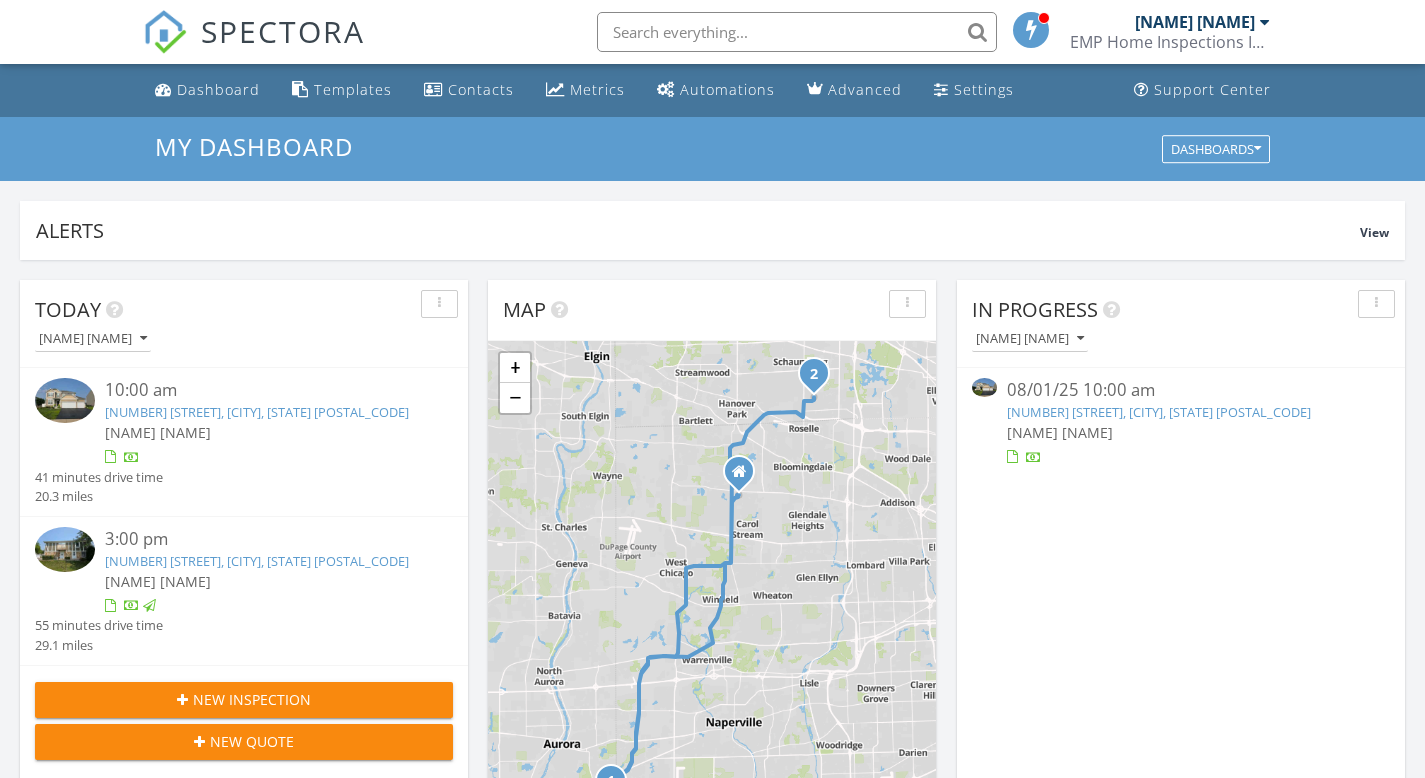 click on "SPECTORA" at bounding box center (283, 31) 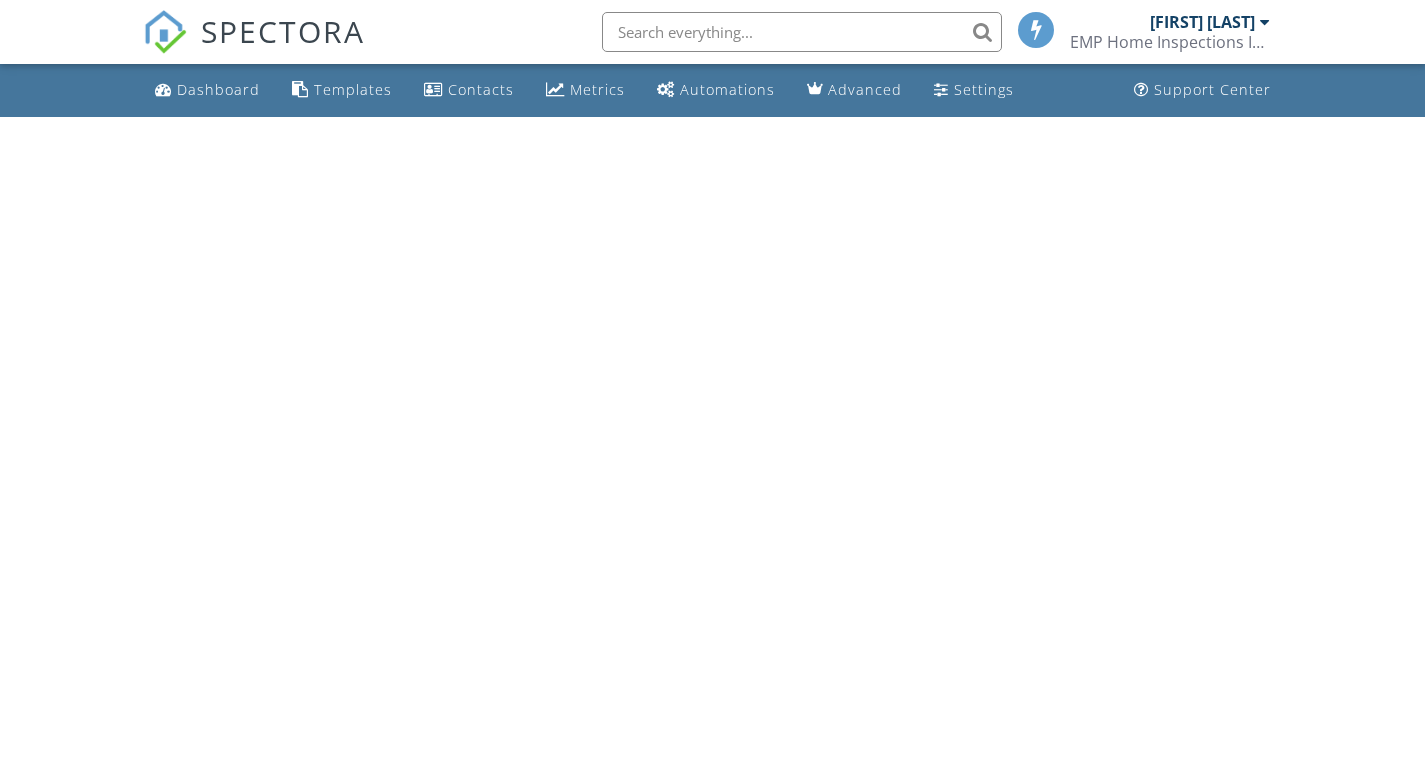 scroll, scrollTop: 0, scrollLeft: 0, axis: both 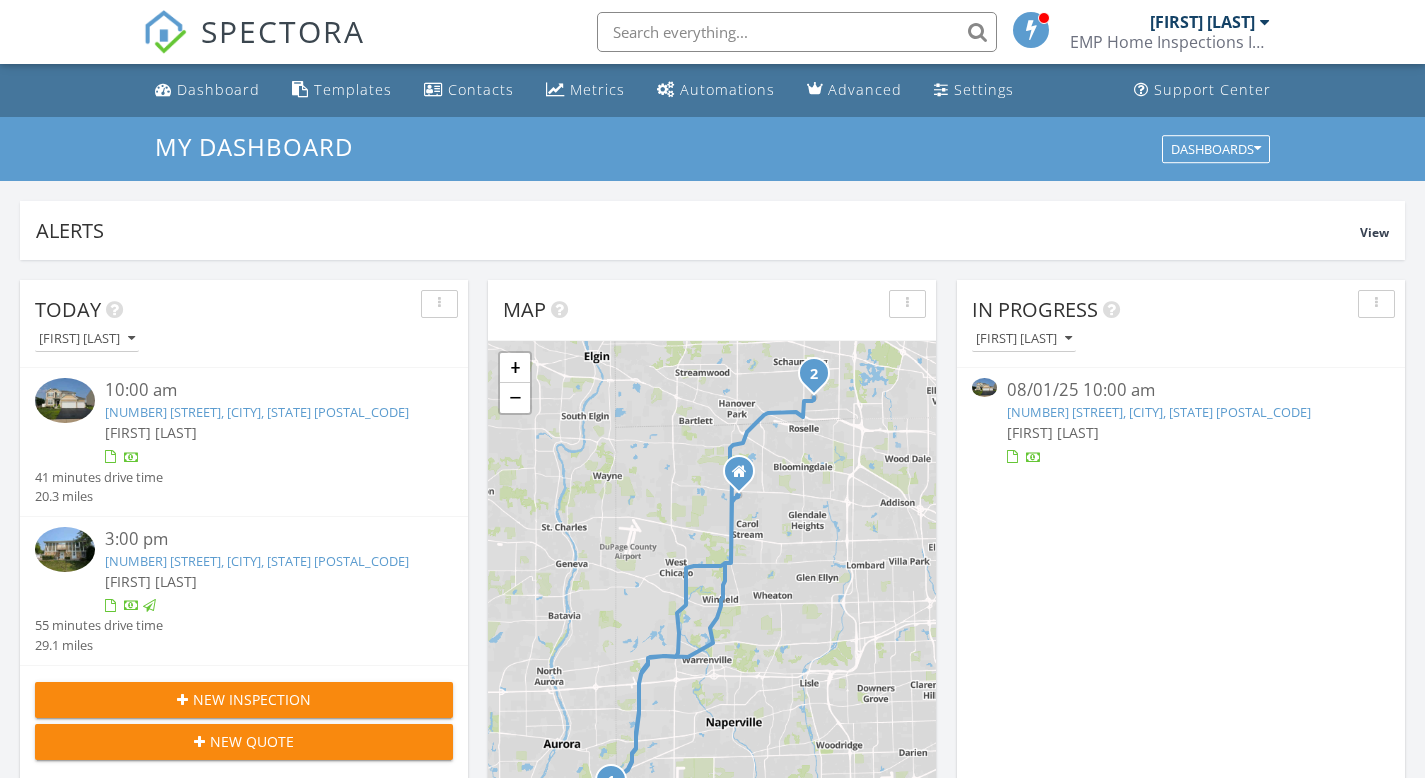 click on "10:00 am" at bounding box center [262, 390] 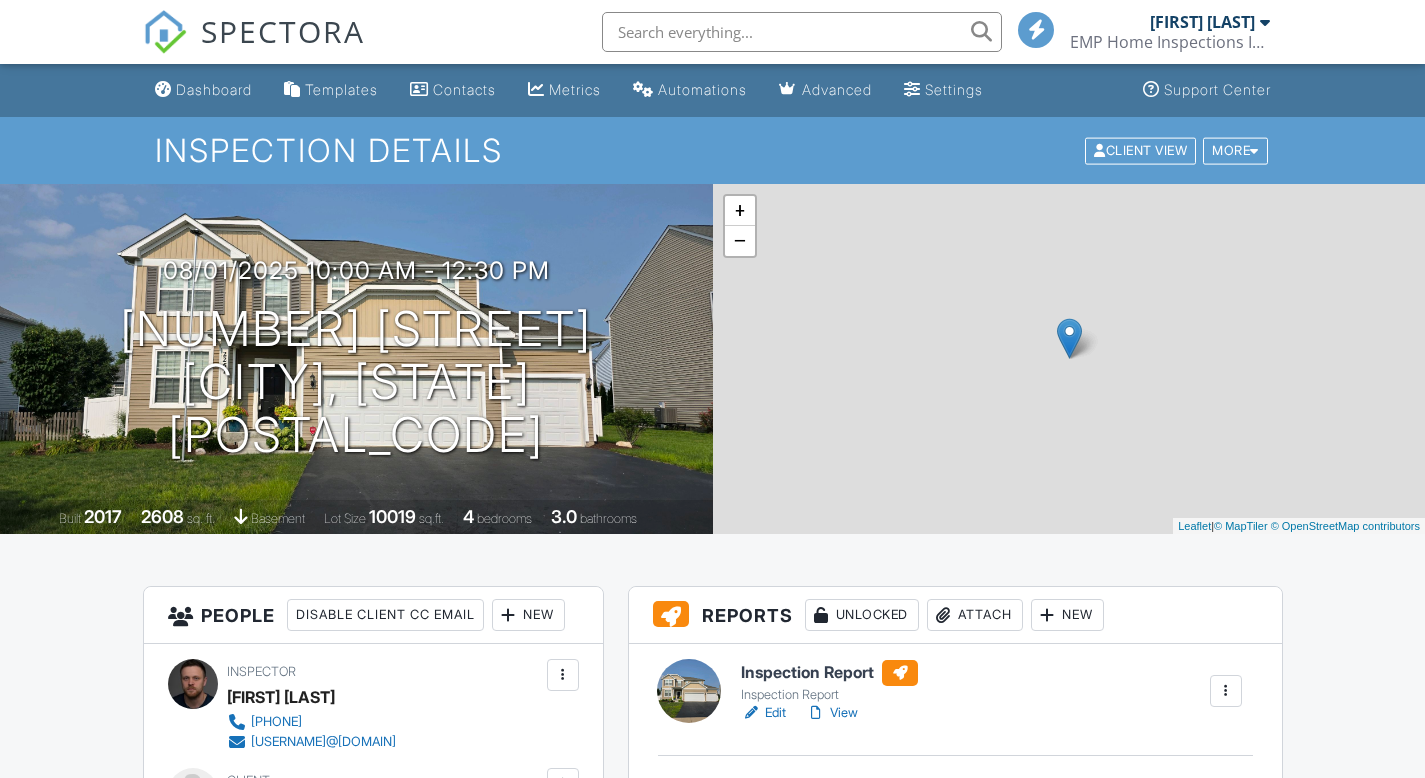 scroll, scrollTop: 300, scrollLeft: 0, axis: vertical 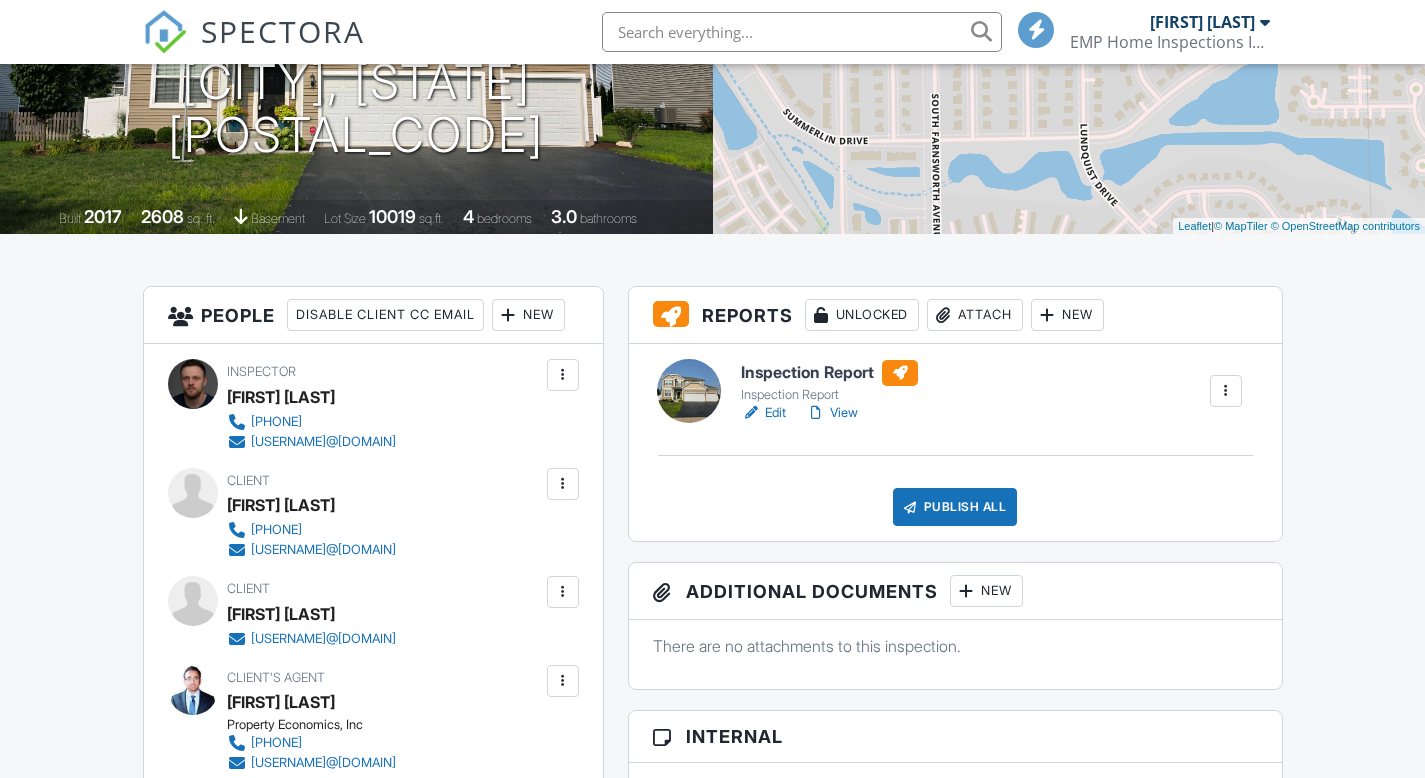click on "Edit" at bounding box center (763, 413) 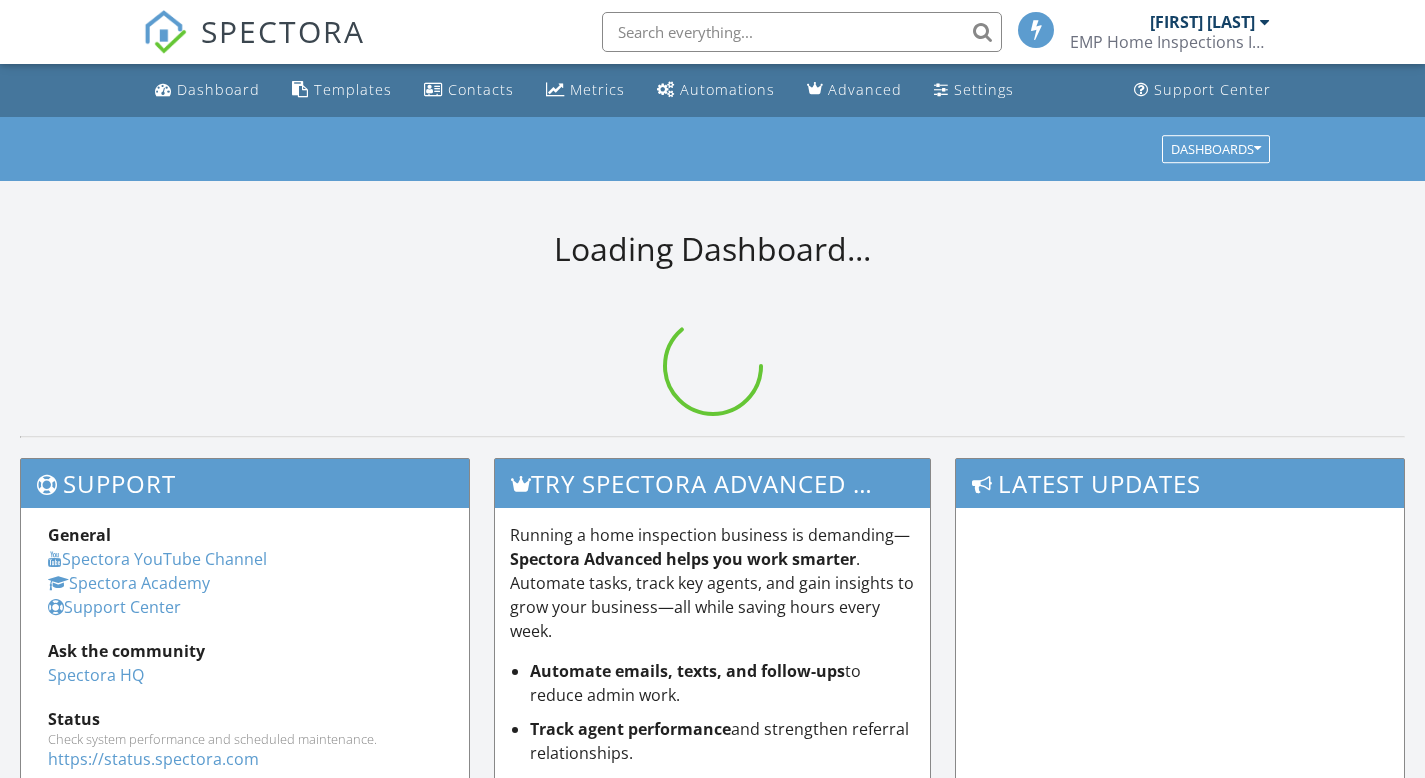 scroll, scrollTop: 0, scrollLeft: 0, axis: both 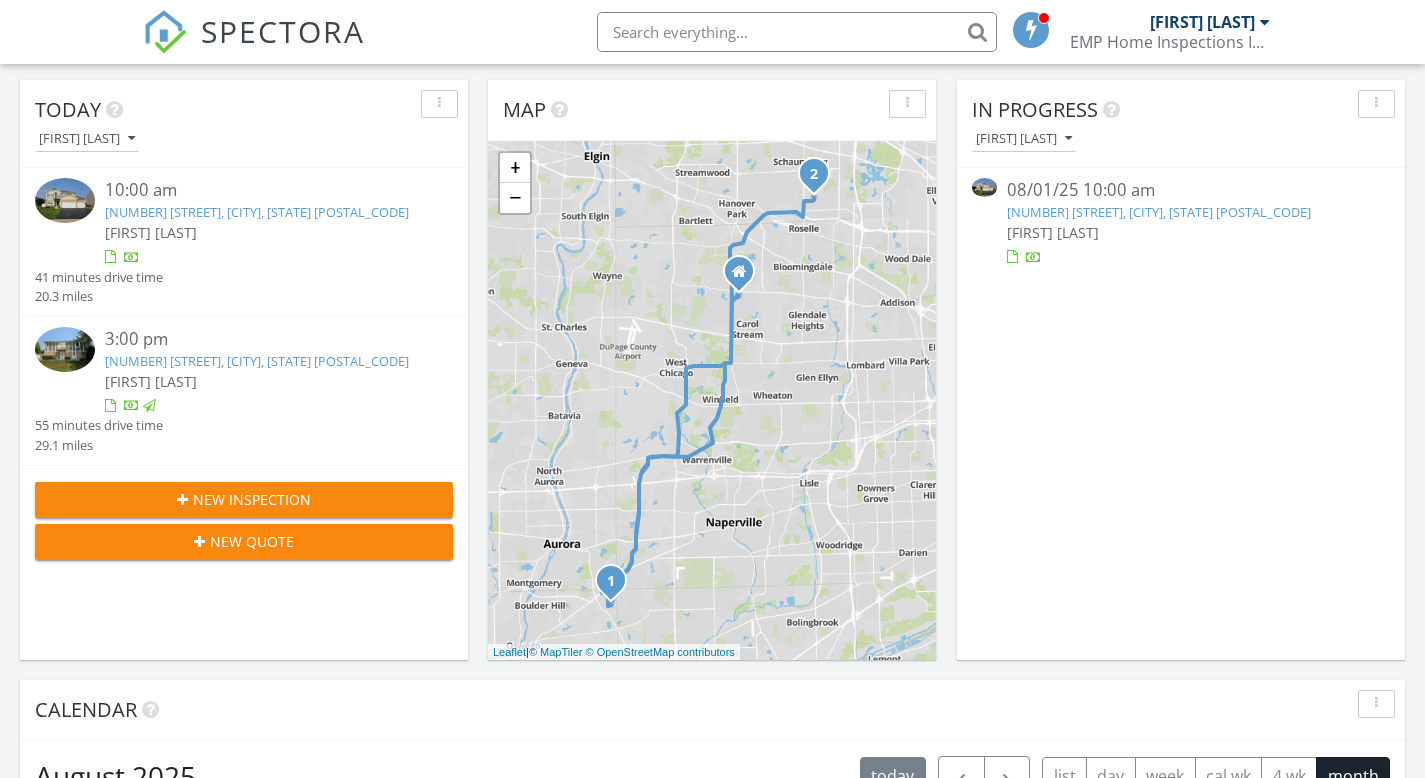 click on "1027 Newport Harbor, Schaumburg, IL 60193" at bounding box center [257, 361] 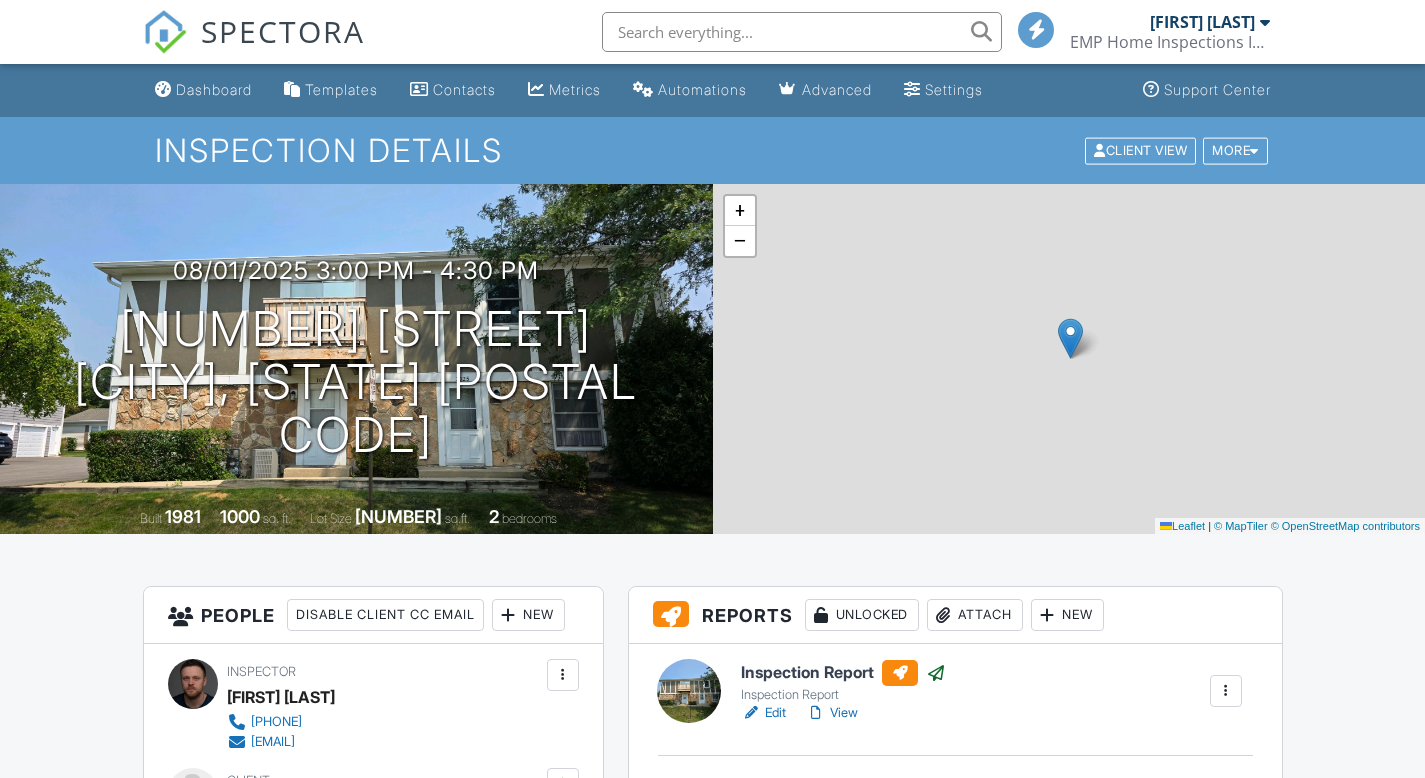 scroll, scrollTop: 600, scrollLeft: 0, axis: vertical 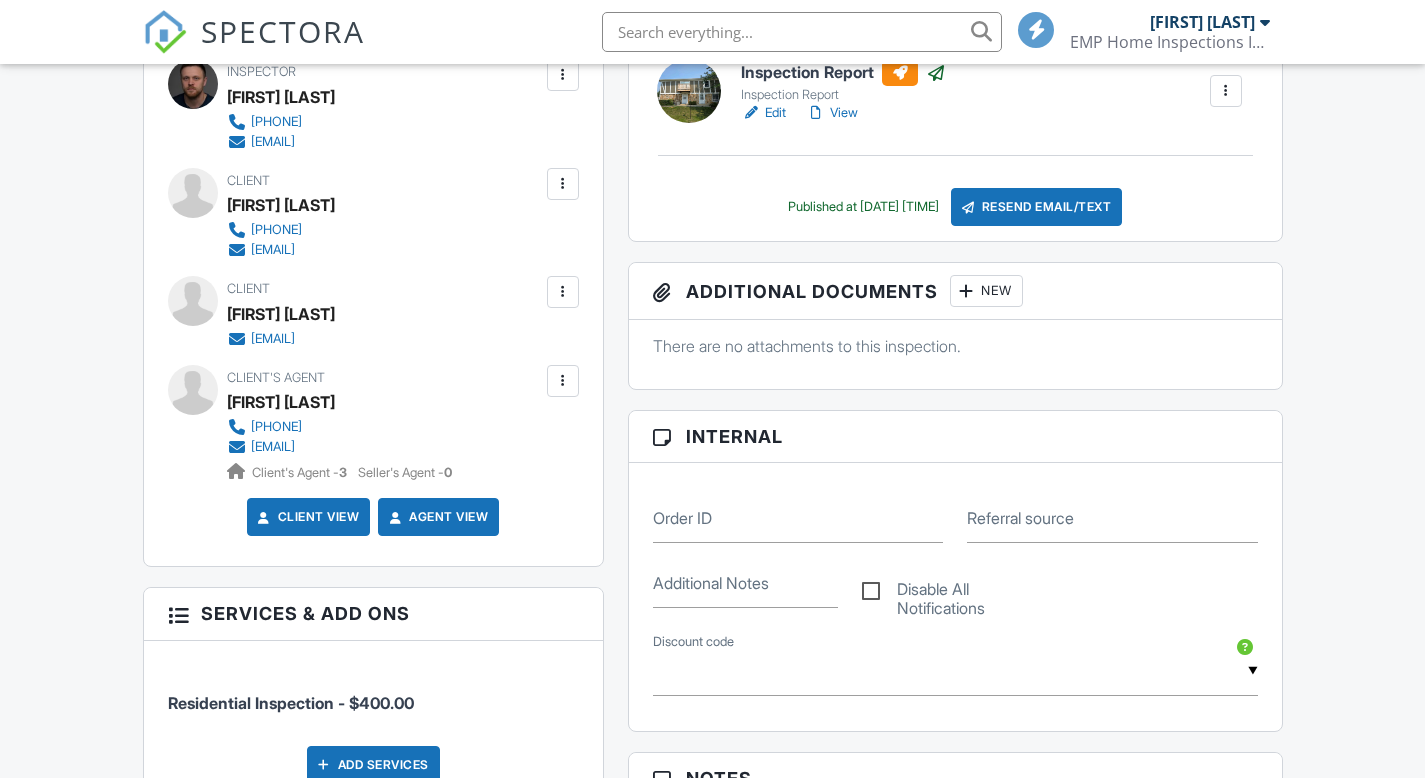 click on "Edit" at bounding box center [763, 113] 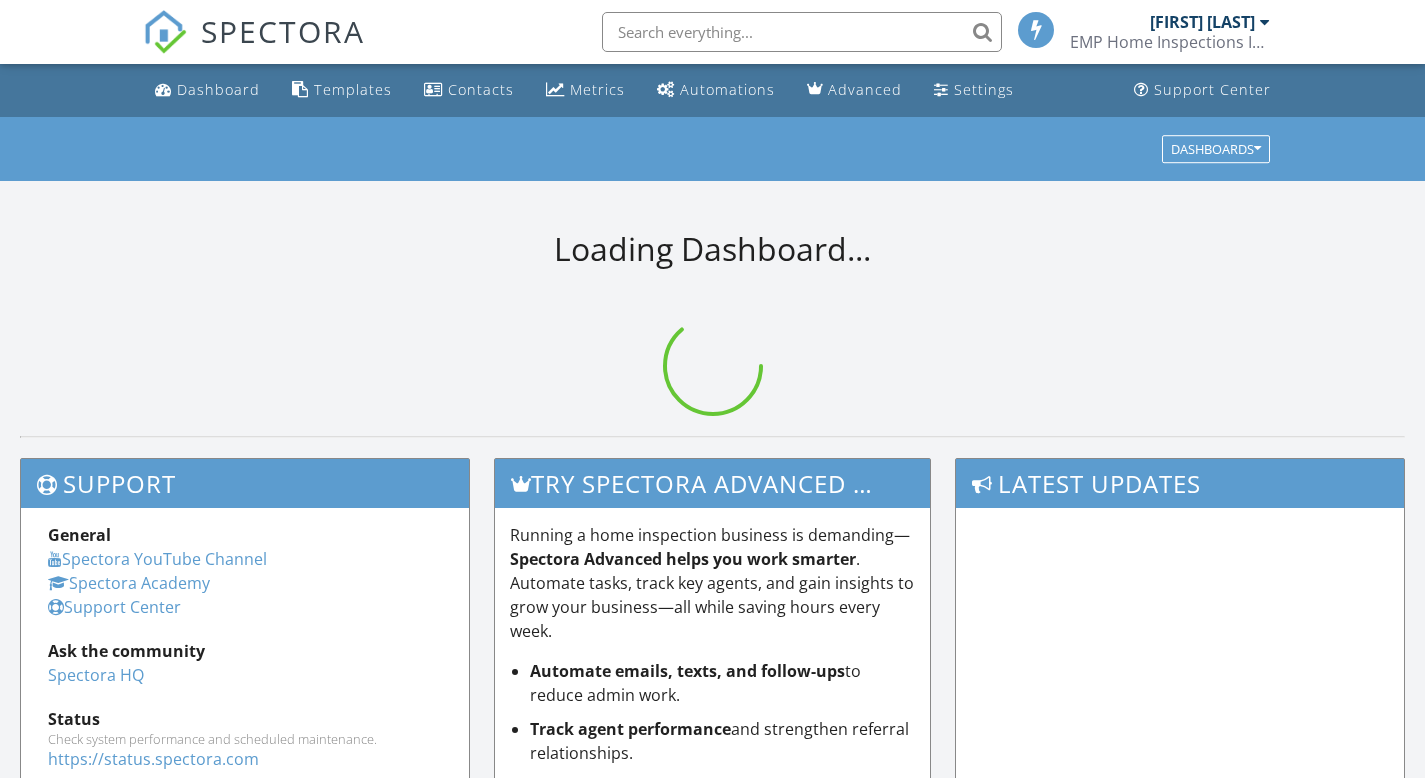 scroll, scrollTop: 0, scrollLeft: 0, axis: both 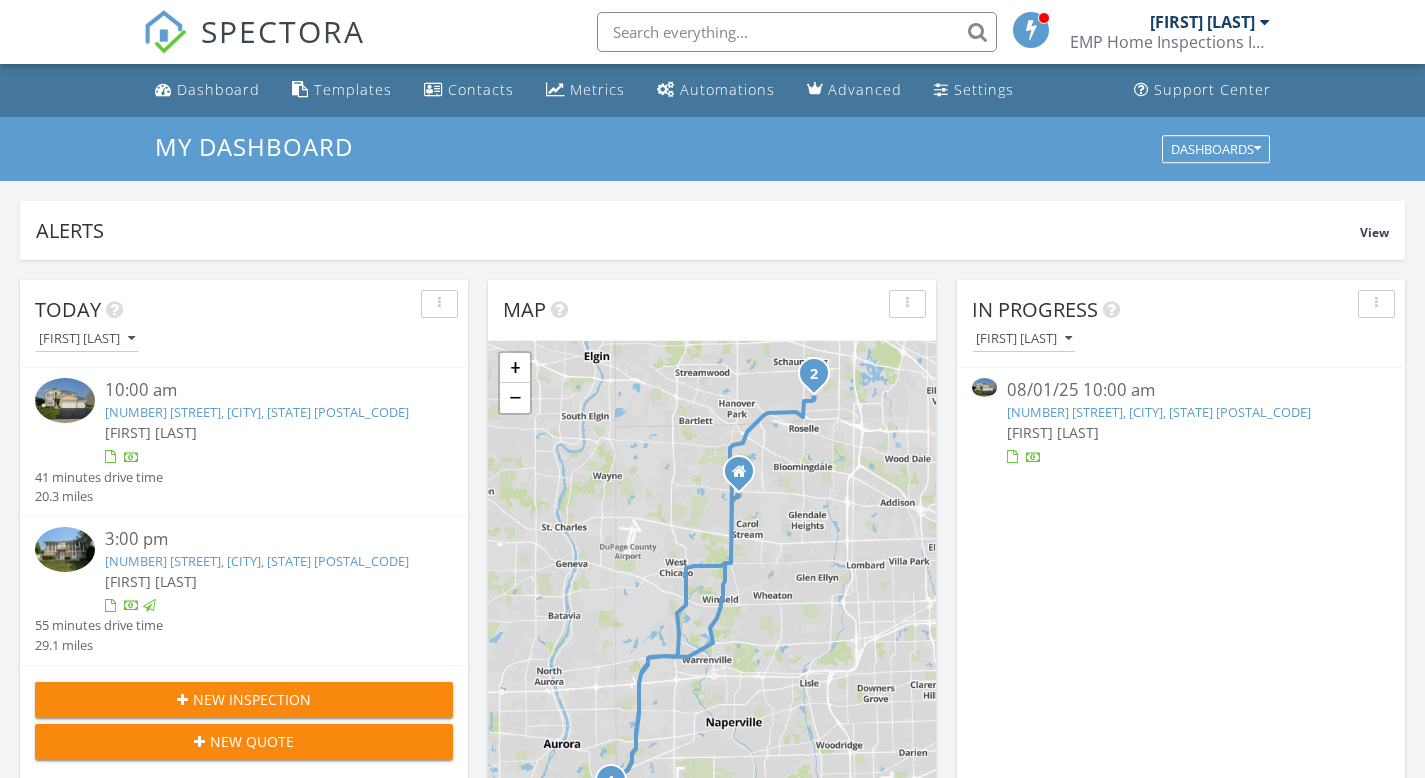 click on "[NUMBER] [STREET], [CITY], [STATE] [POSTAL_CODE]" at bounding box center [257, 412] 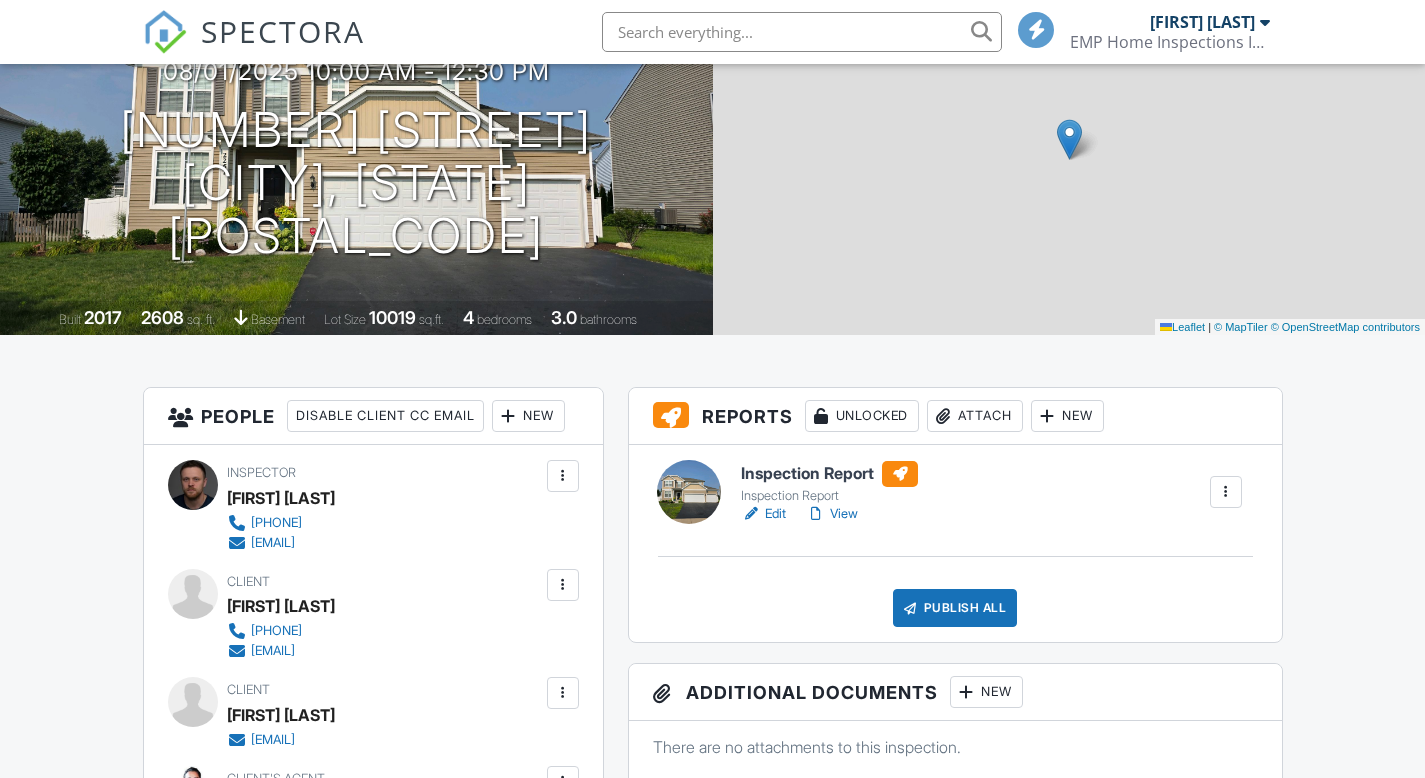 scroll, scrollTop: 200, scrollLeft: 0, axis: vertical 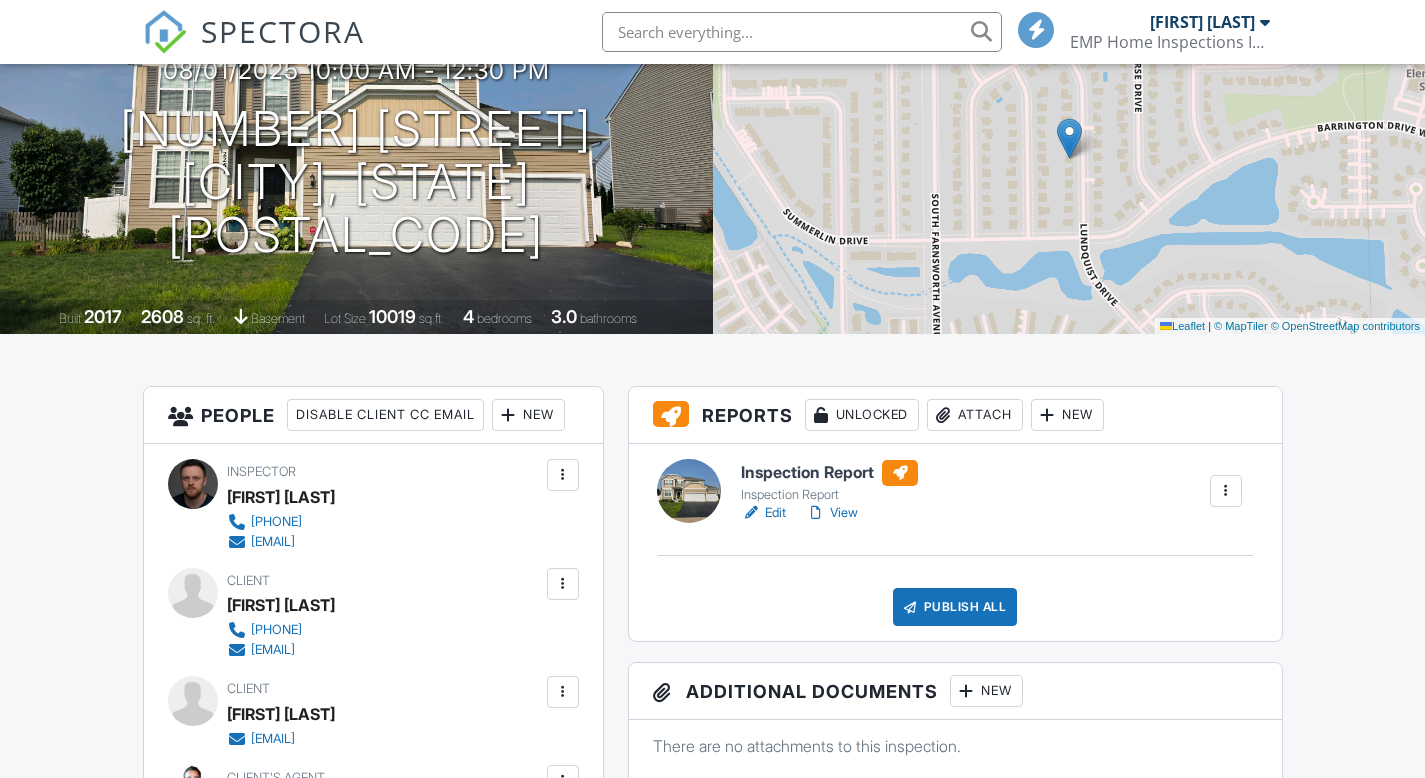 click on "Edit" at bounding box center [763, 513] 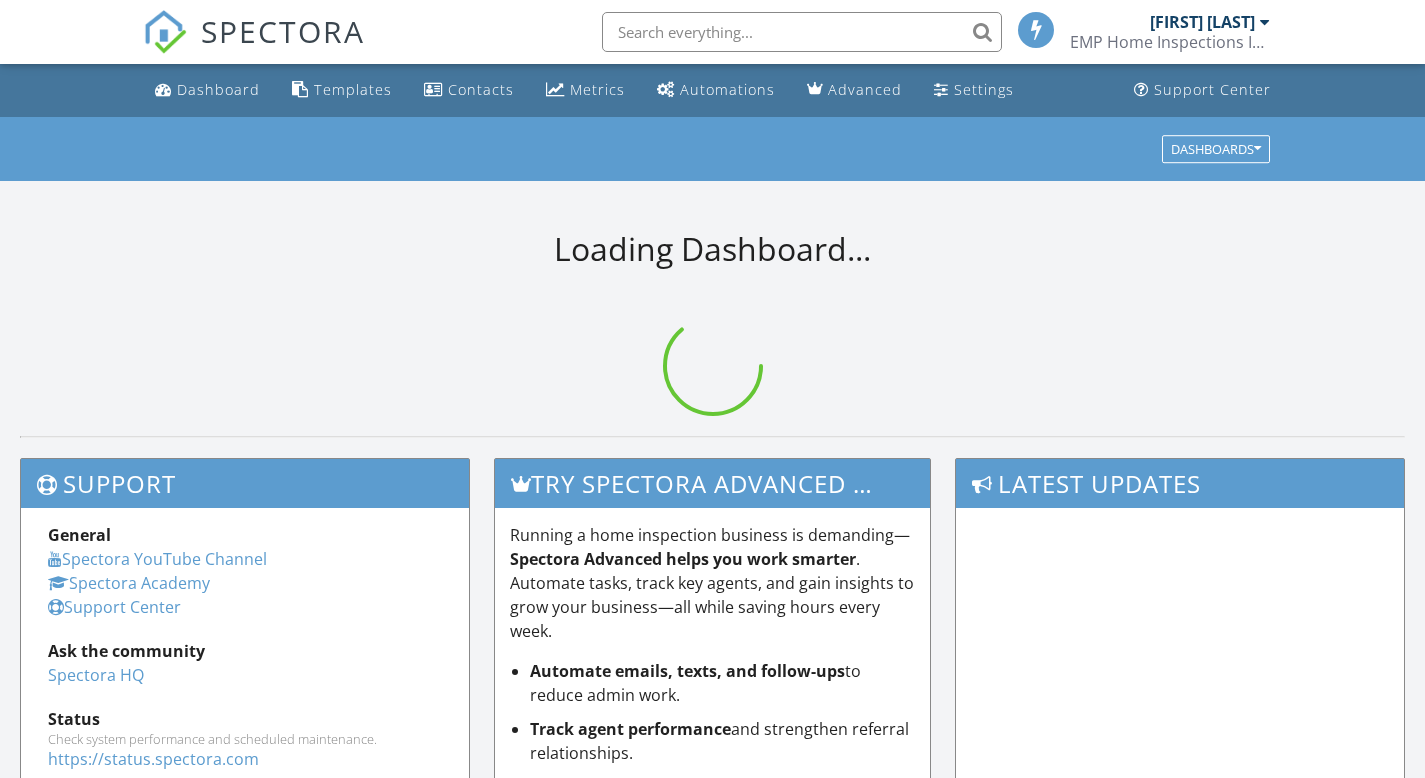 scroll, scrollTop: 0, scrollLeft: 0, axis: both 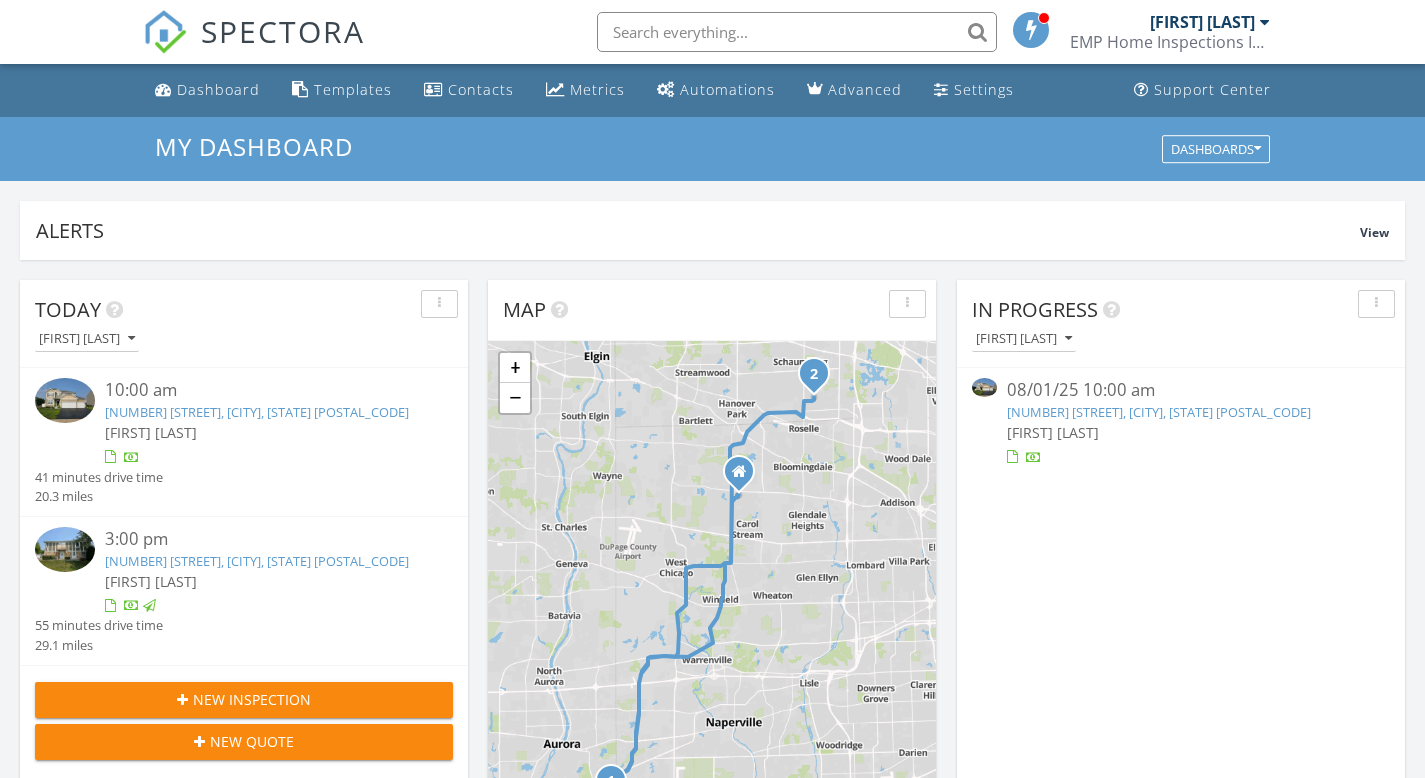 click on "[NUMBER] [STREET], [CITY], [STATE] [POSTAL_CODE]" at bounding box center (257, 412) 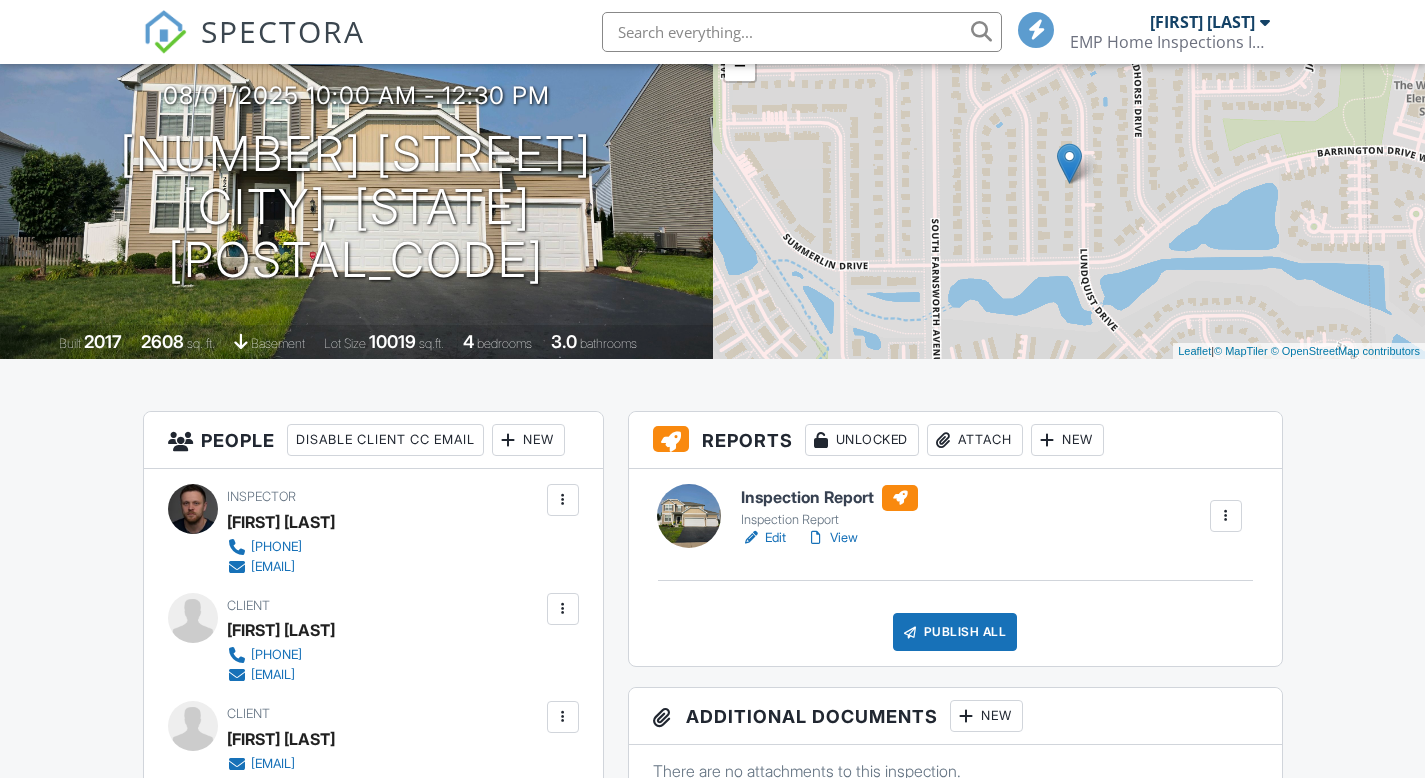 scroll, scrollTop: 700, scrollLeft: 0, axis: vertical 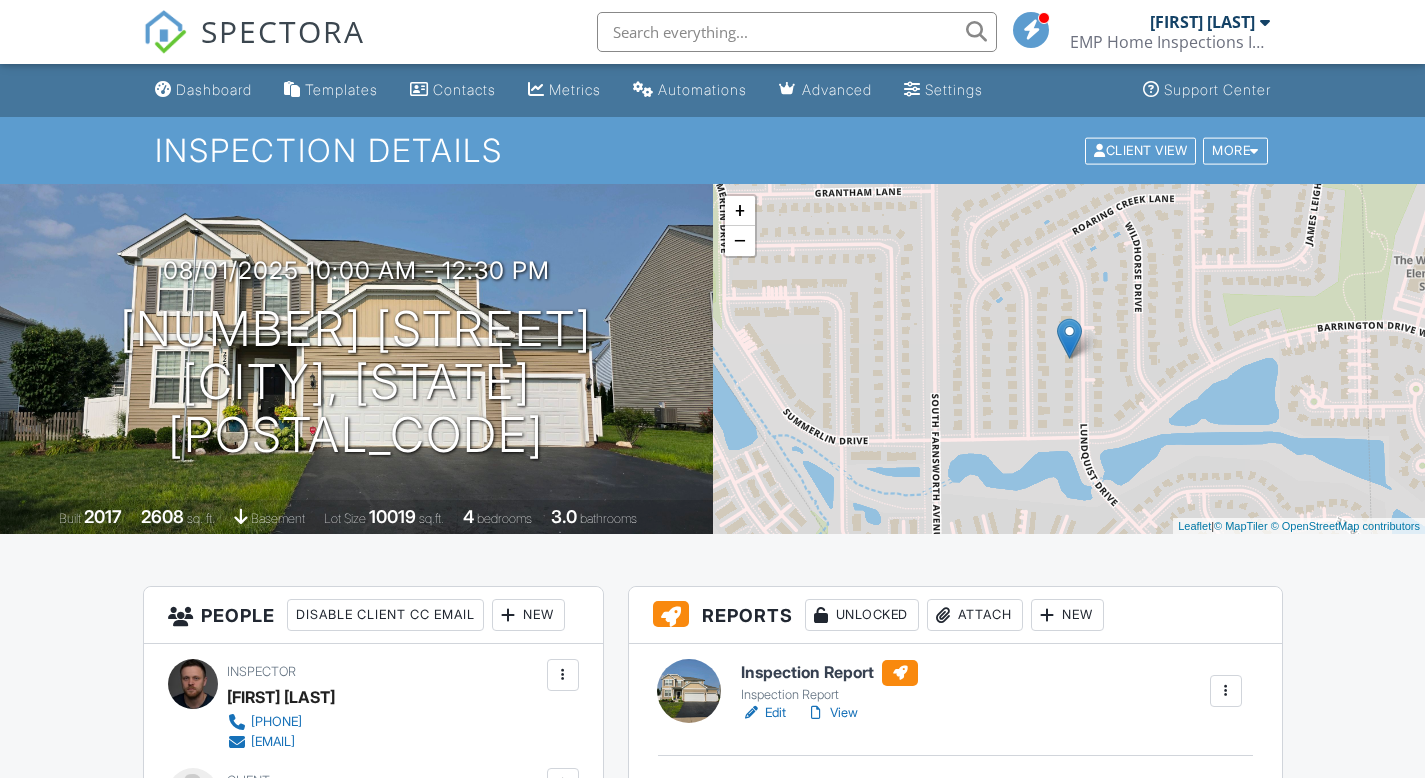 click on "Edit" at bounding box center (763, 713) 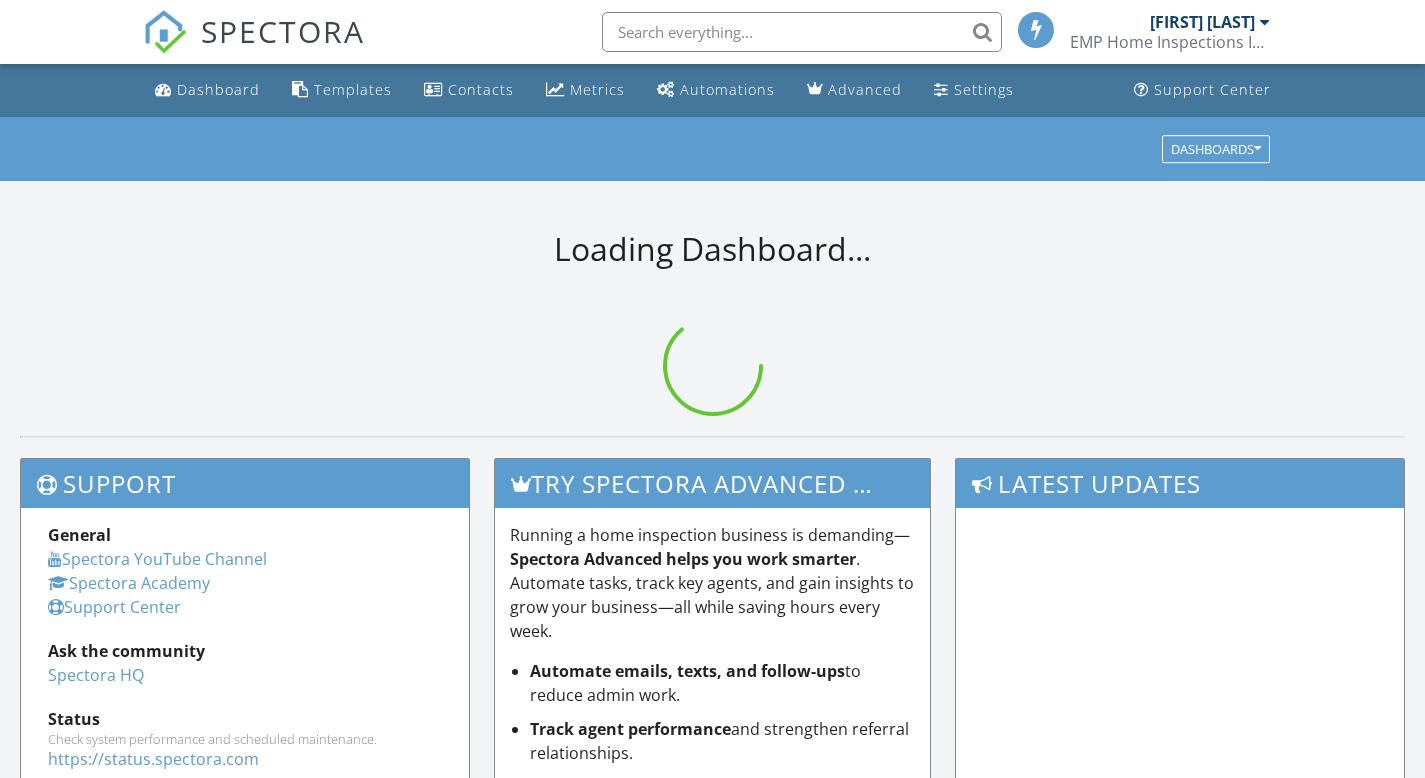 scroll, scrollTop: 0, scrollLeft: 0, axis: both 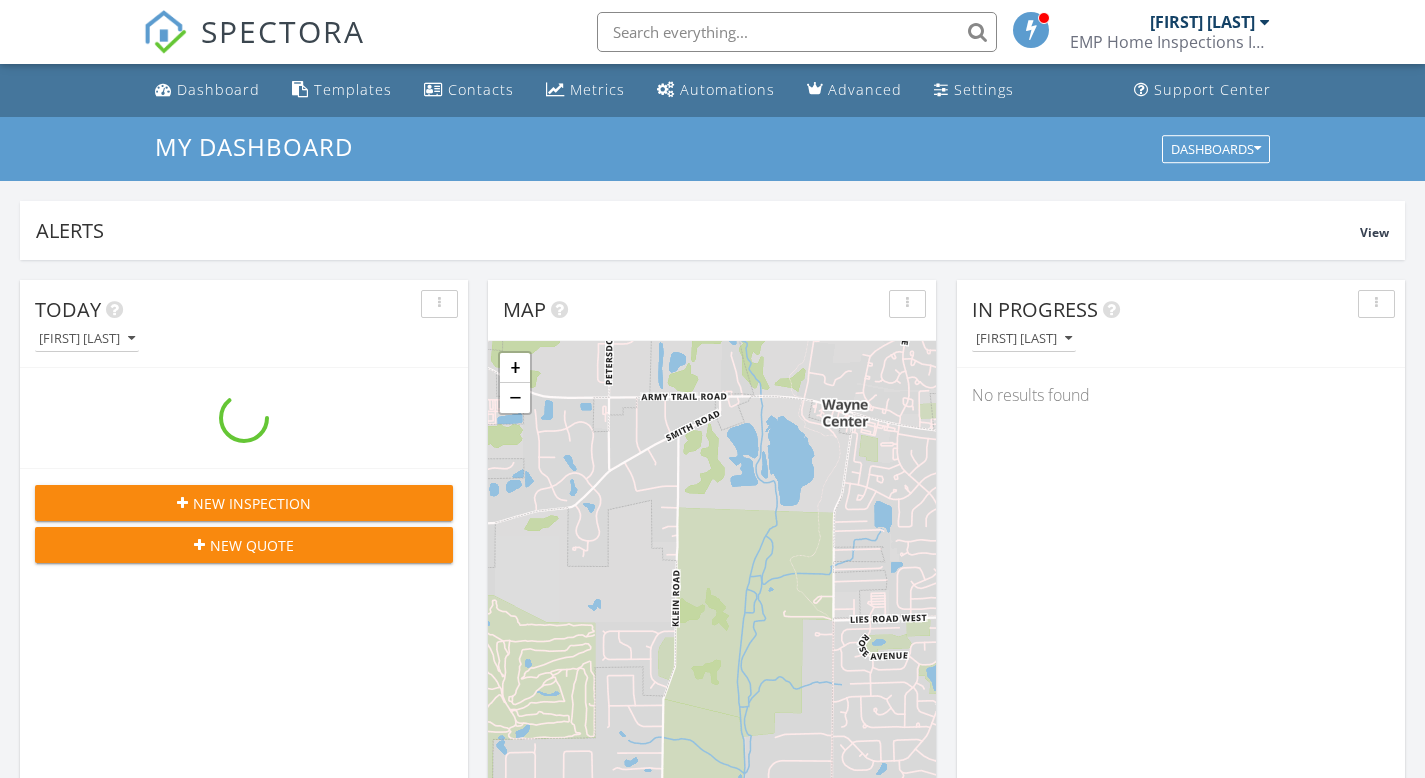 click on "SPECTORA" at bounding box center [283, 31] 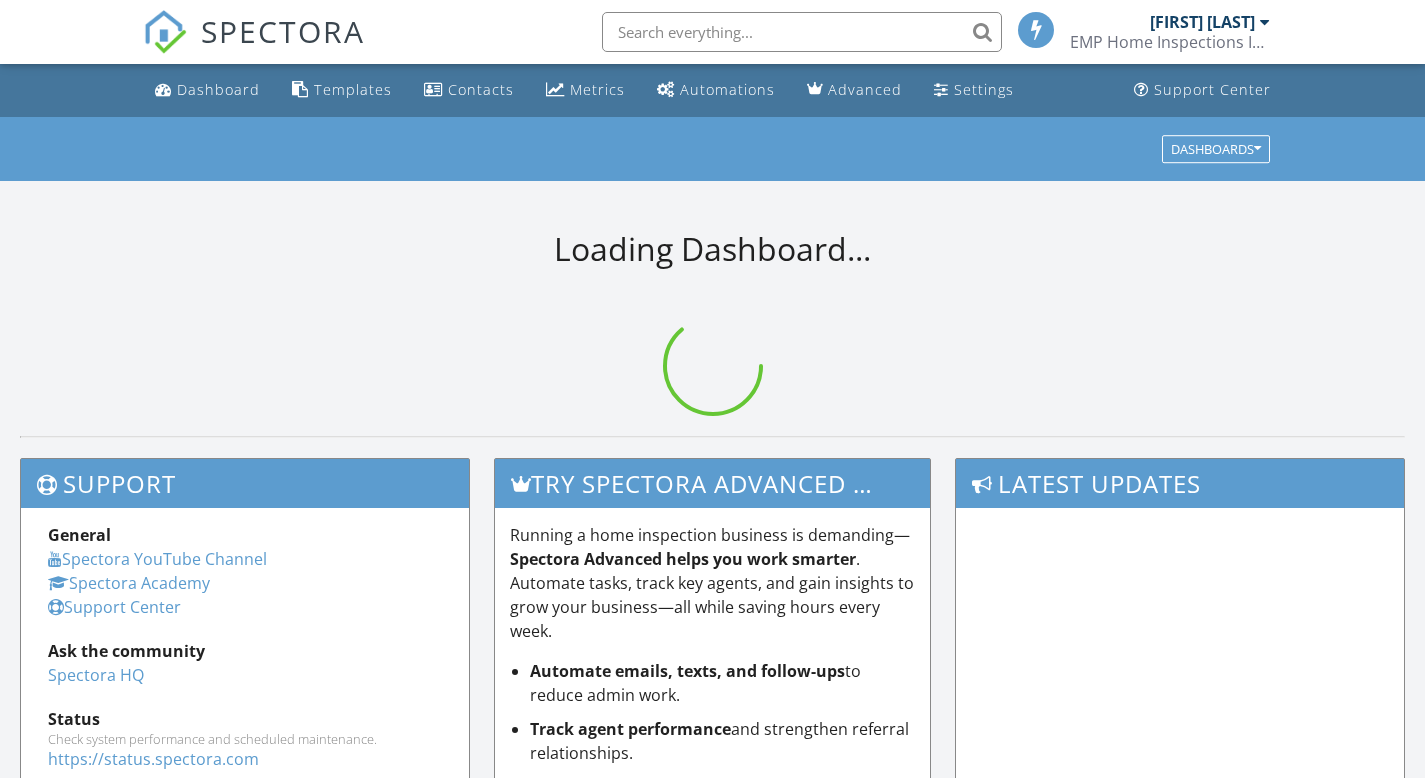 scroll, scrollTop: 0, scrollLeft: 0, axis: both 